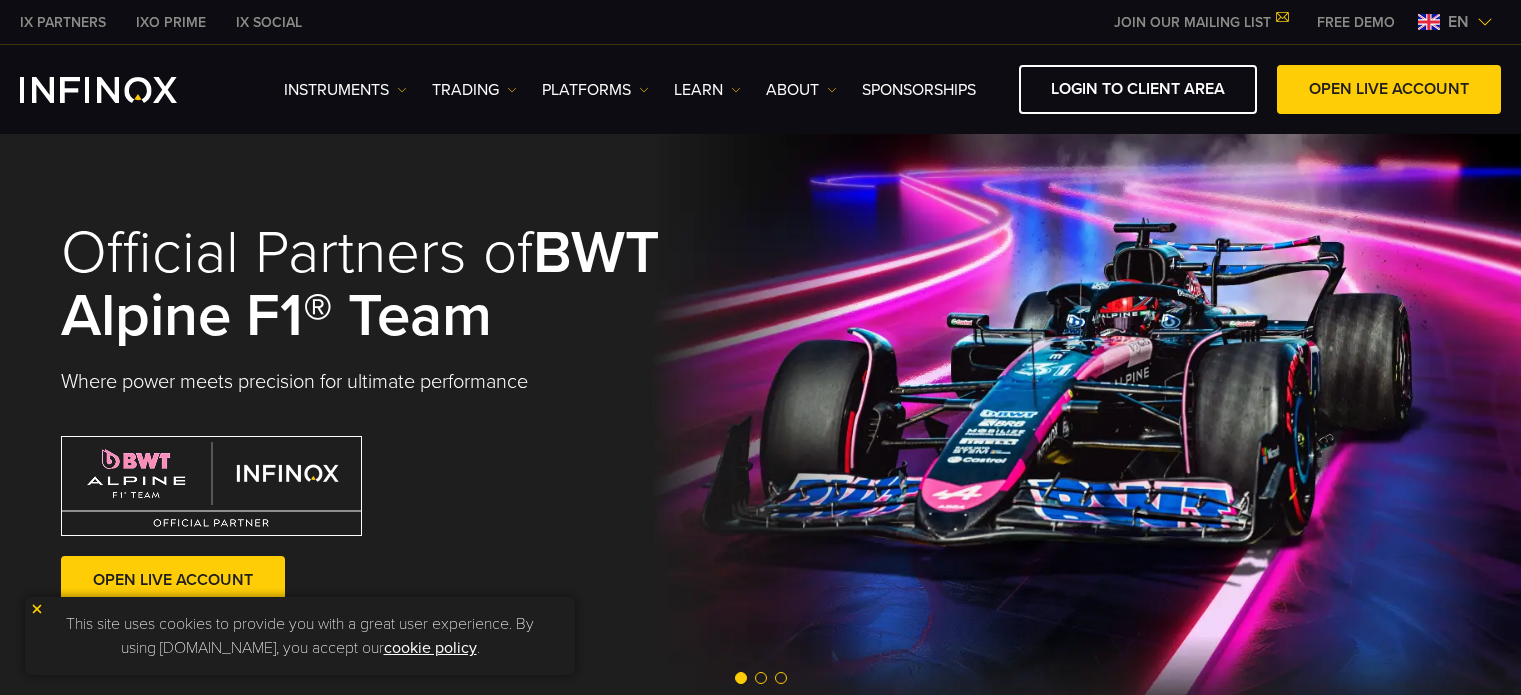 scroll, scrollTop: 0, scrollLeft: 0, axis: both 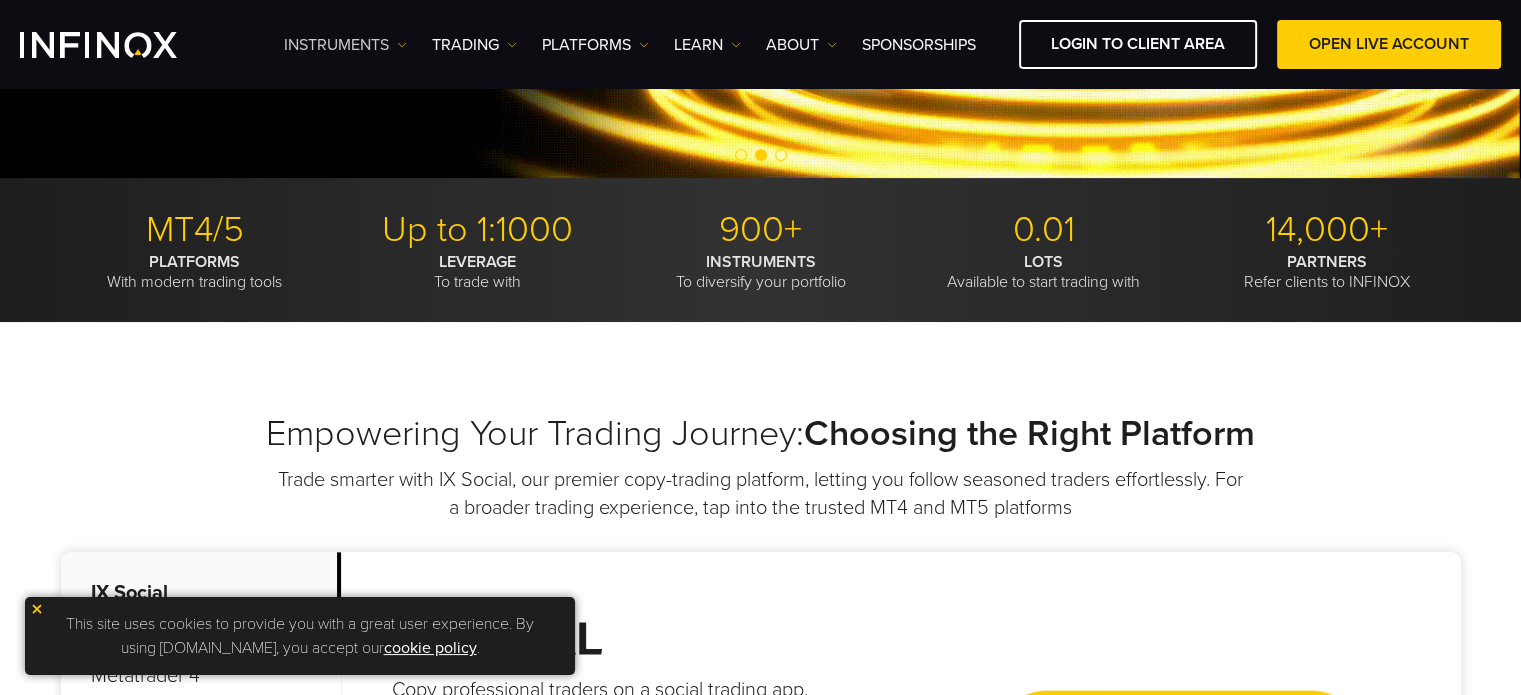 click on "Instruments" at bounding box center (345, 45) 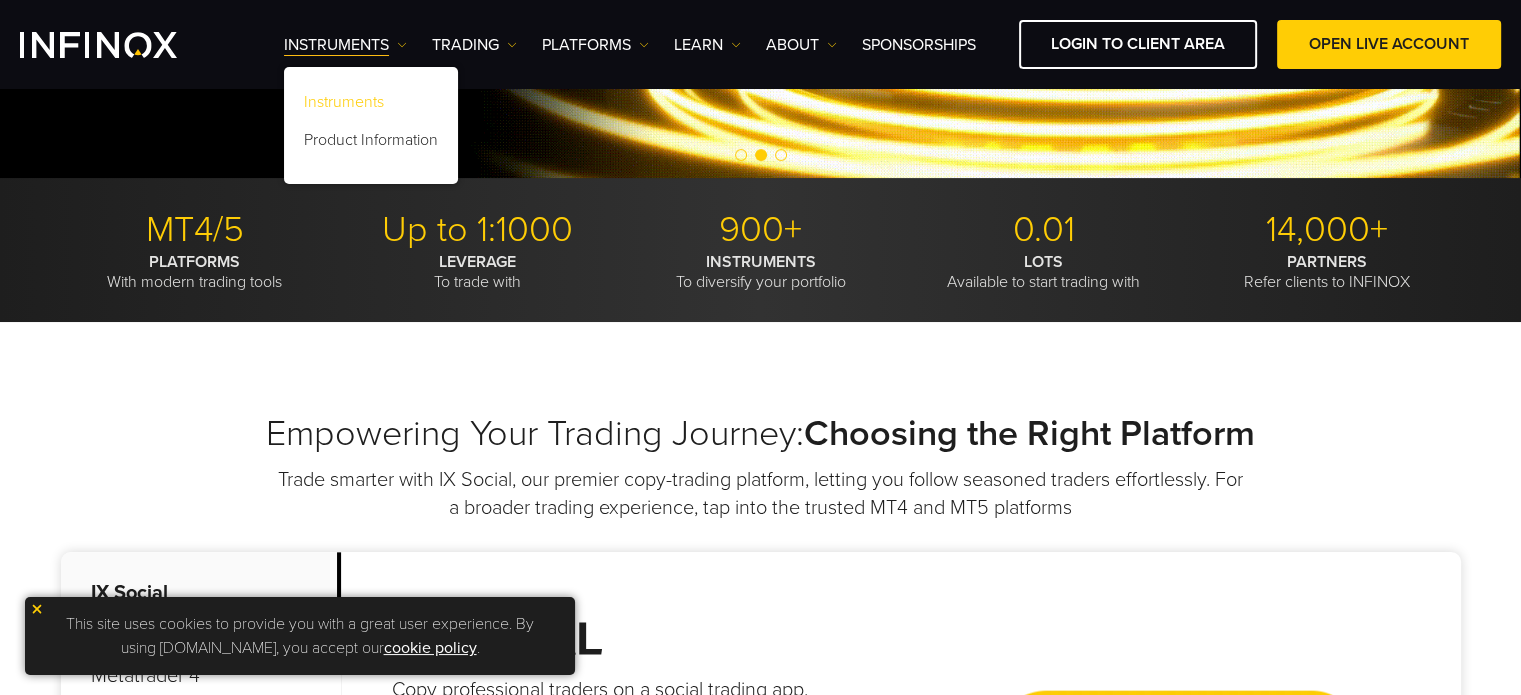 scroll, scrollTop: 0, scrollLeft: 0, axis: both 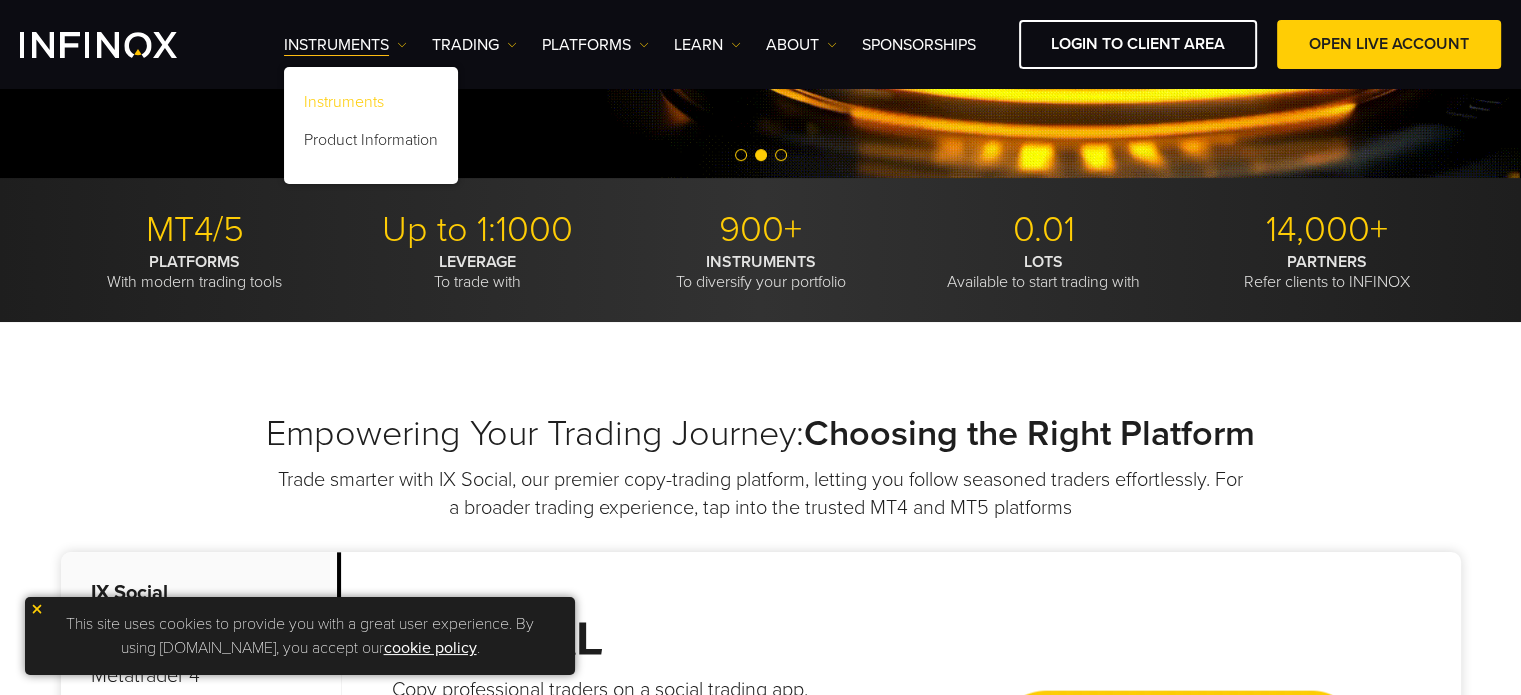 click on "Instruments" at bounding box center (371, 106) 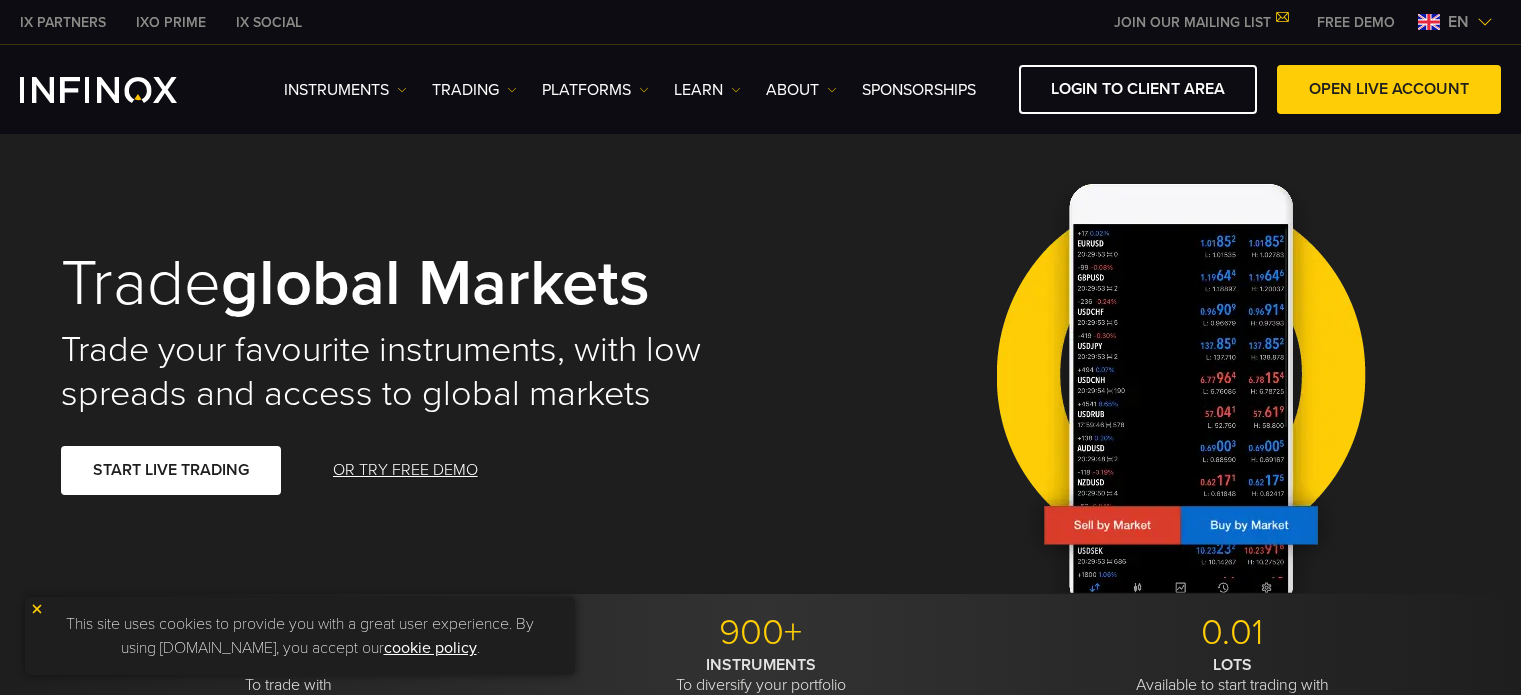 scroll, scrollTop: 0, scrollLeft: 0, axis: both 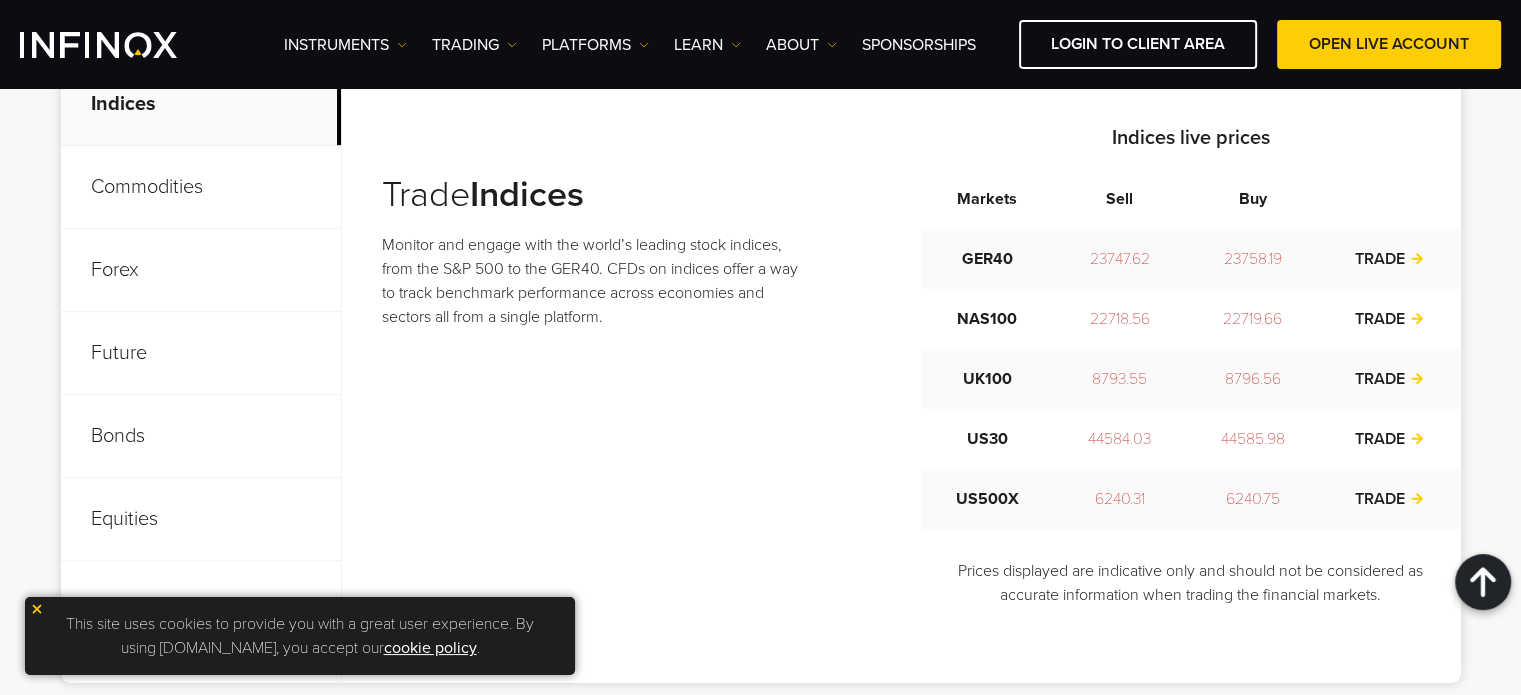 click on "Forex" at bounding box center [201, 270] 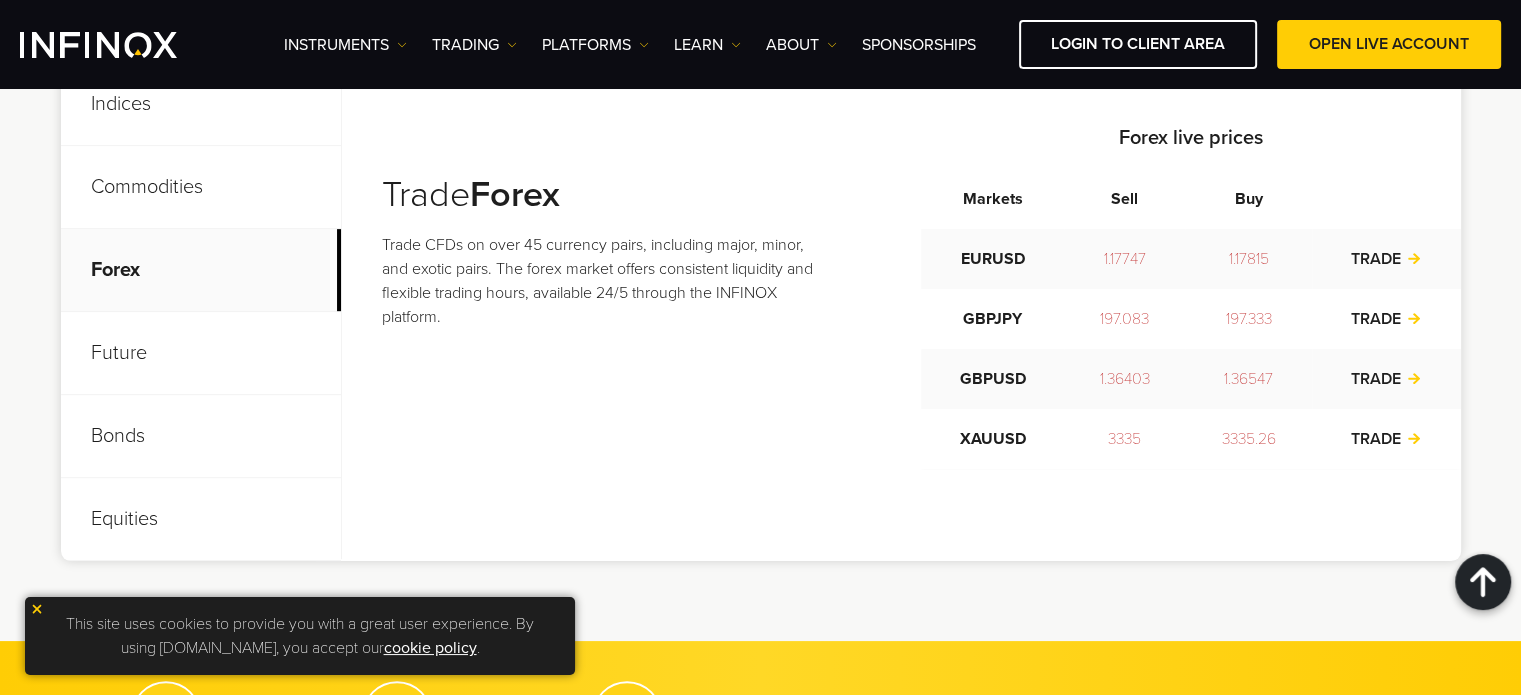 scroll, scrollTop: 0, scrollLeft: 0, axis: both 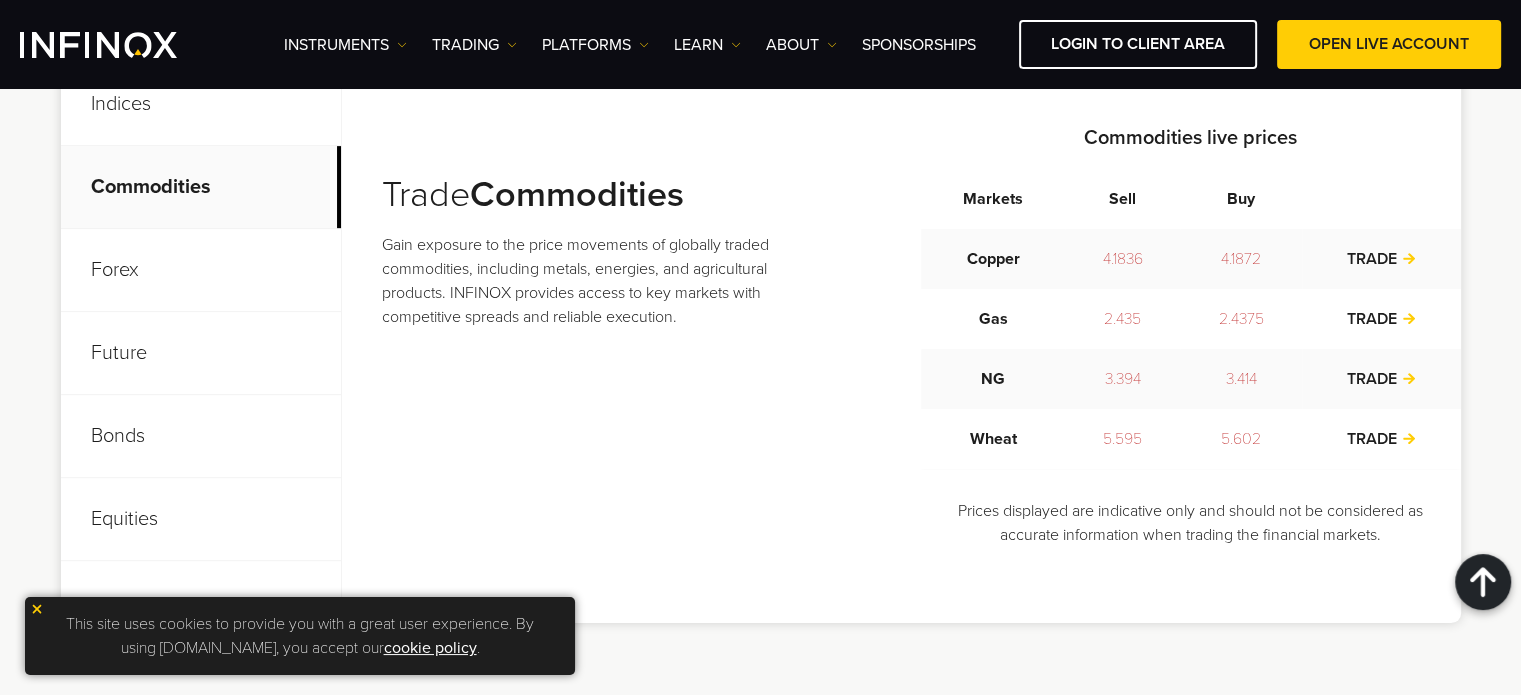 click on "Equities" at bounding box center (201, 519) 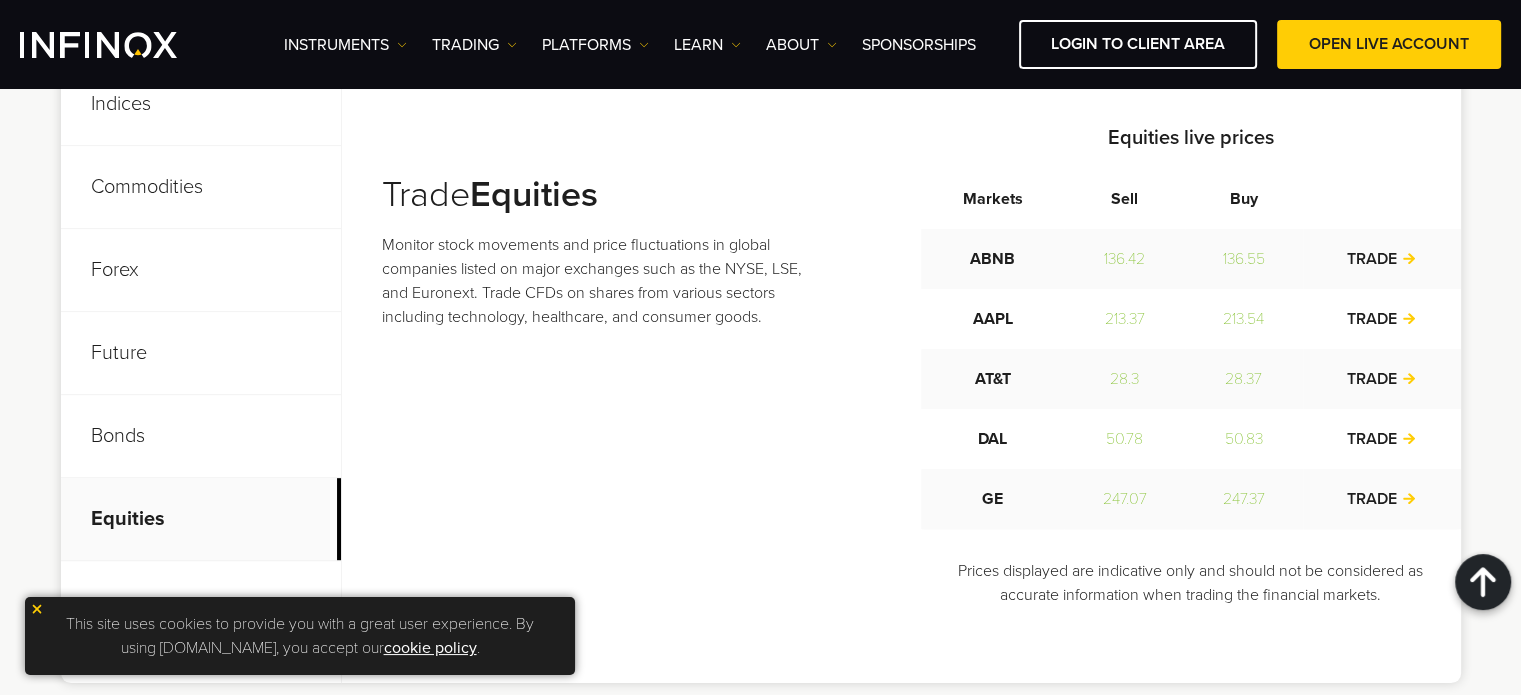 scroll, scrollTop: 0, scrollLeft: 0, axis: both 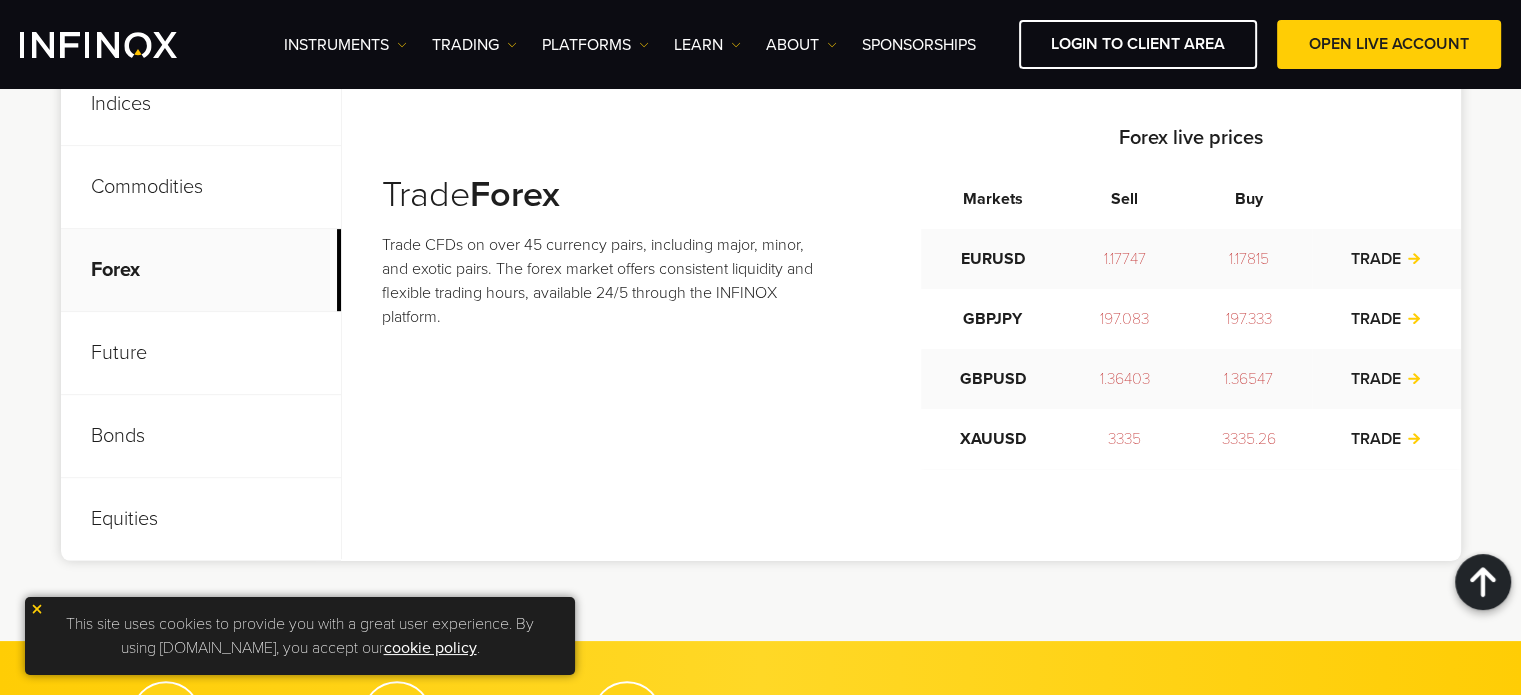 click on "Indices" at bounding box center (201, 104) 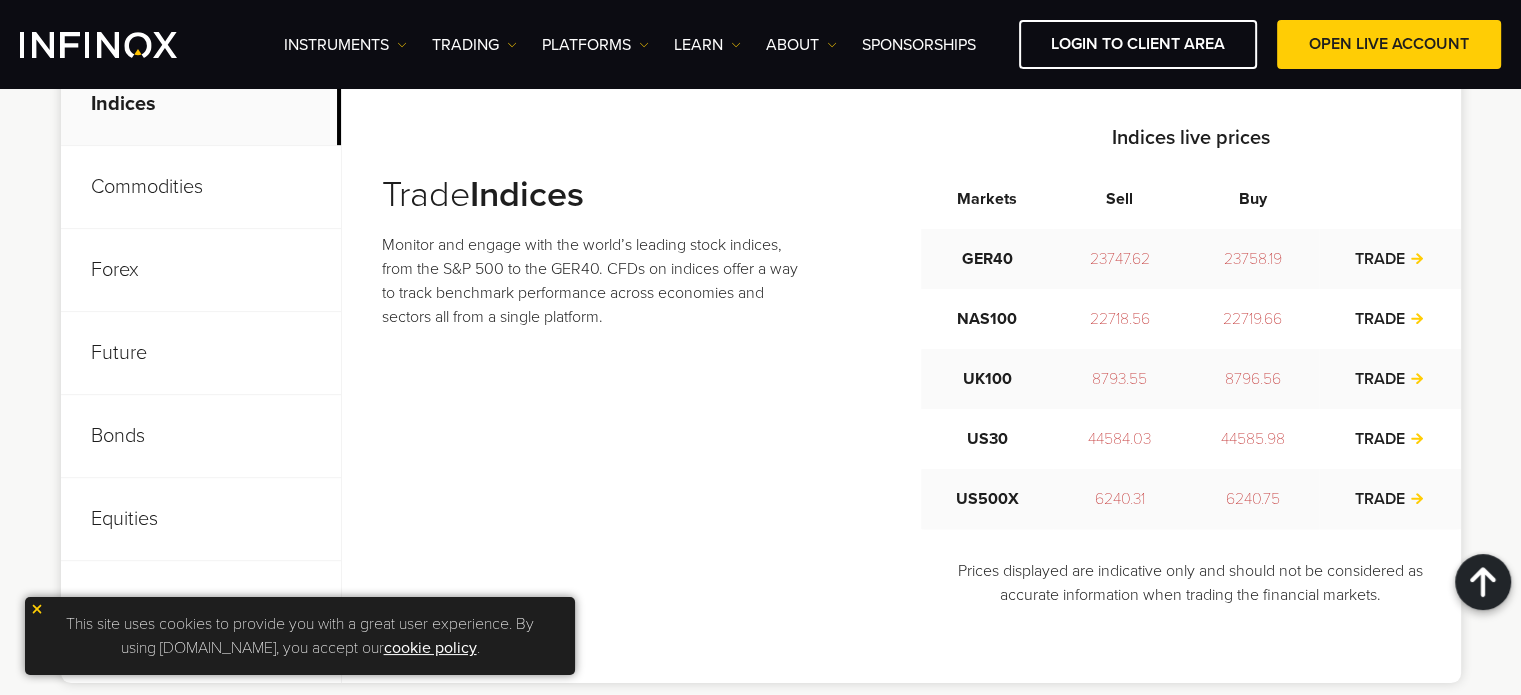 scroll, scrollTop: 0, scrollLeft: 0, axis: both 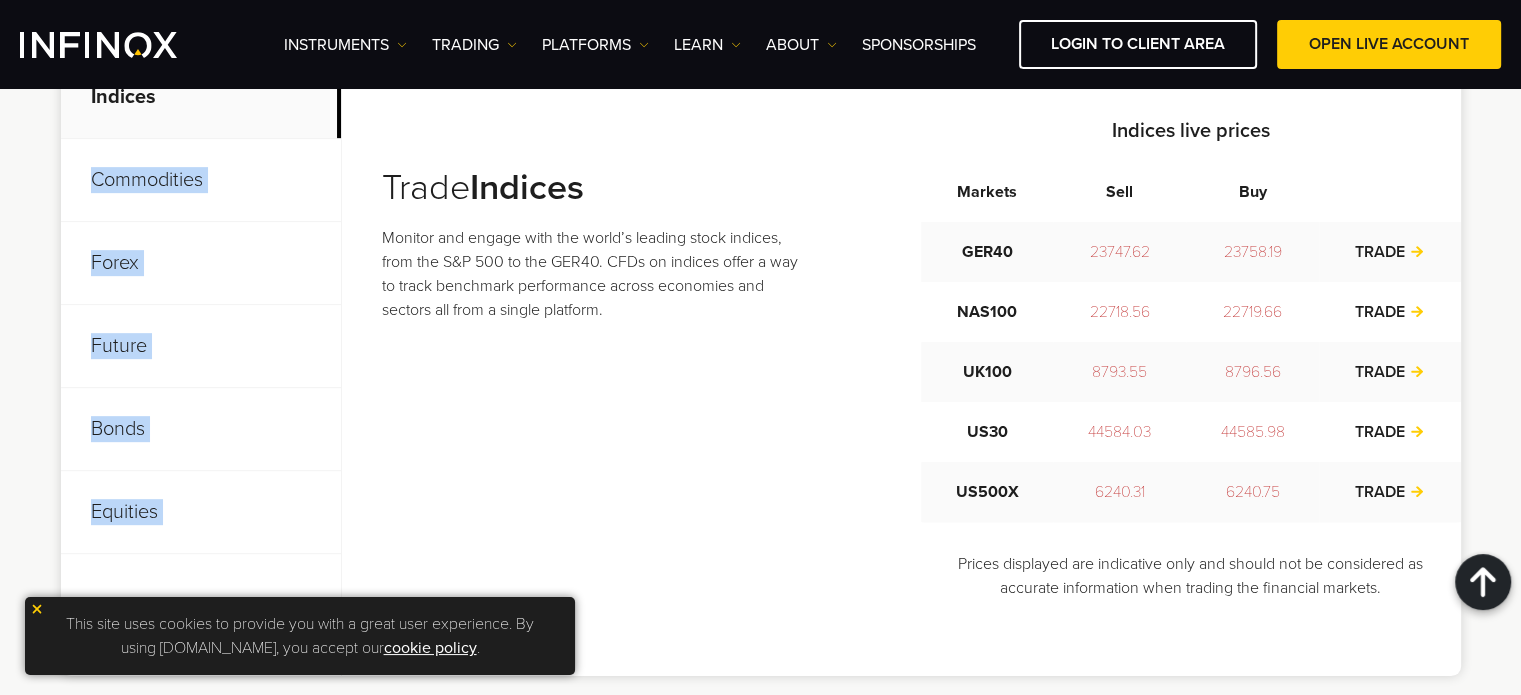 drag, startPoint x: 338, startPoint y: 116, endPoint x: 344, endPoint y: 155, distance: 39.45884 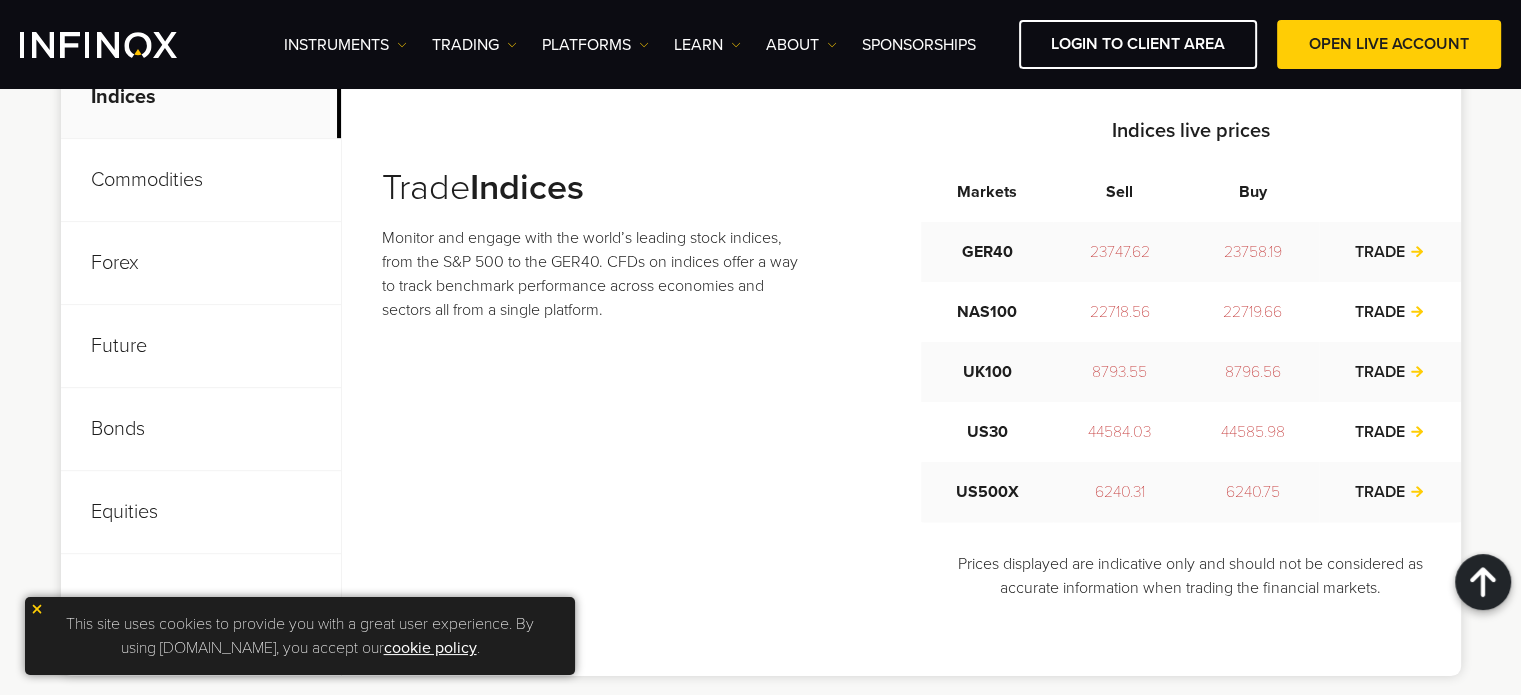 scroll, scrollTop: 0, scrollLeft: 0, axis: both 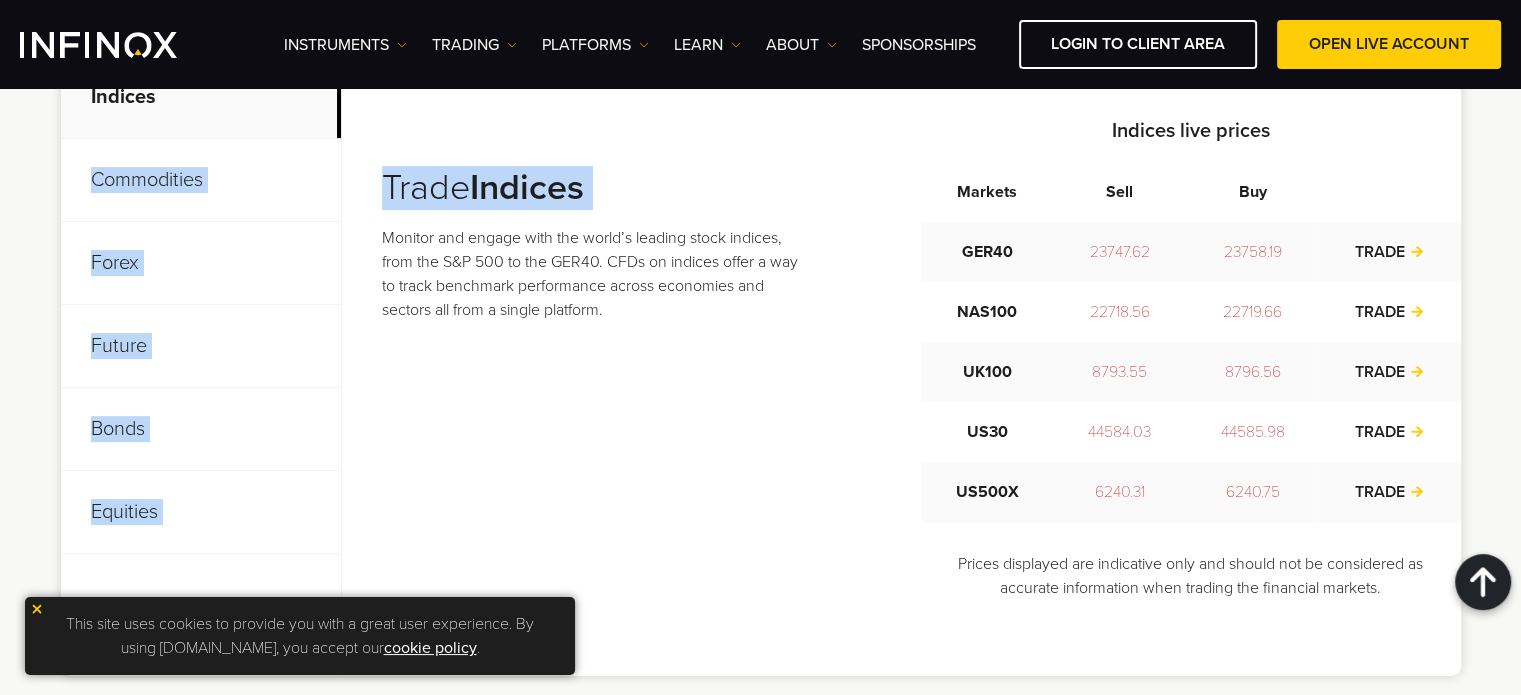 drag, startPoint x: 339, startPoint y: 125, endPoint x: 346, endPoint y: 226, distance: 101.24229 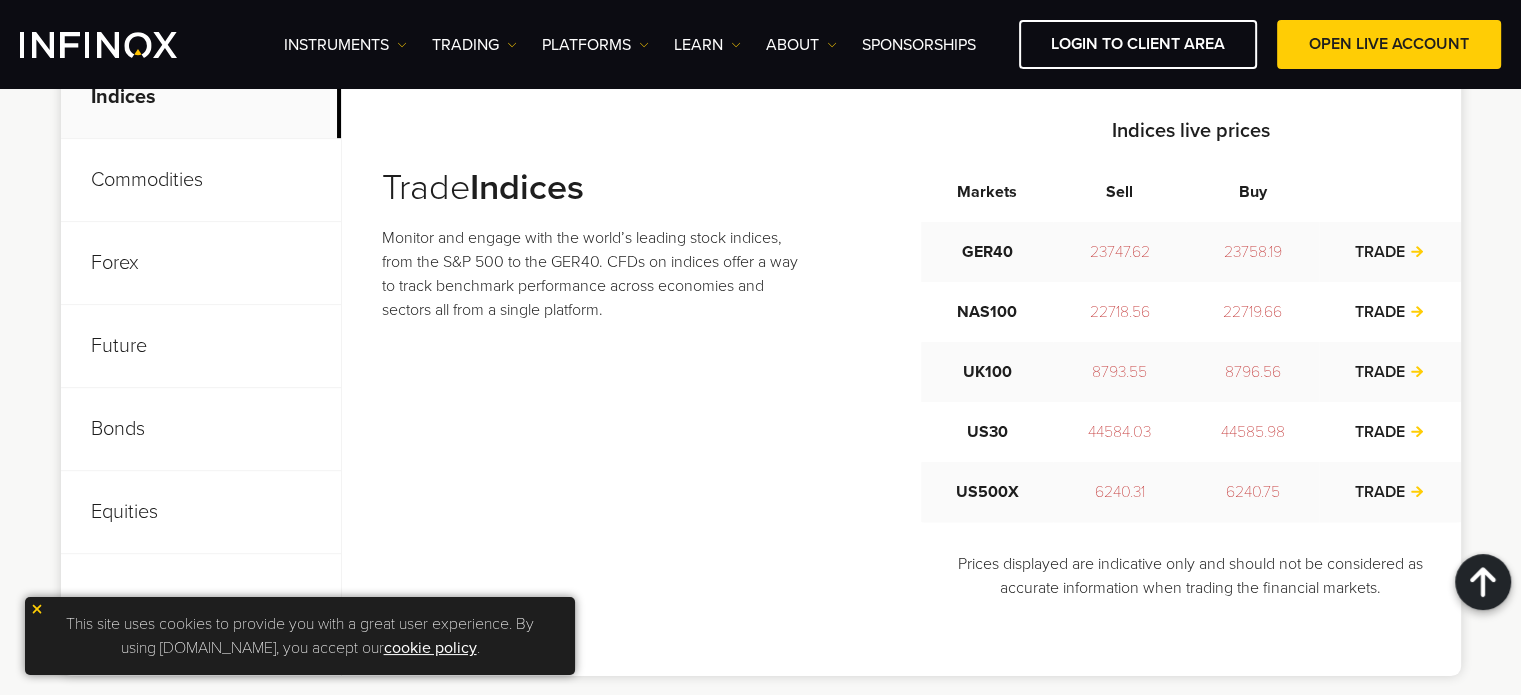 scroll, scrollTop: 0, scrollLeft: 0, axis: both 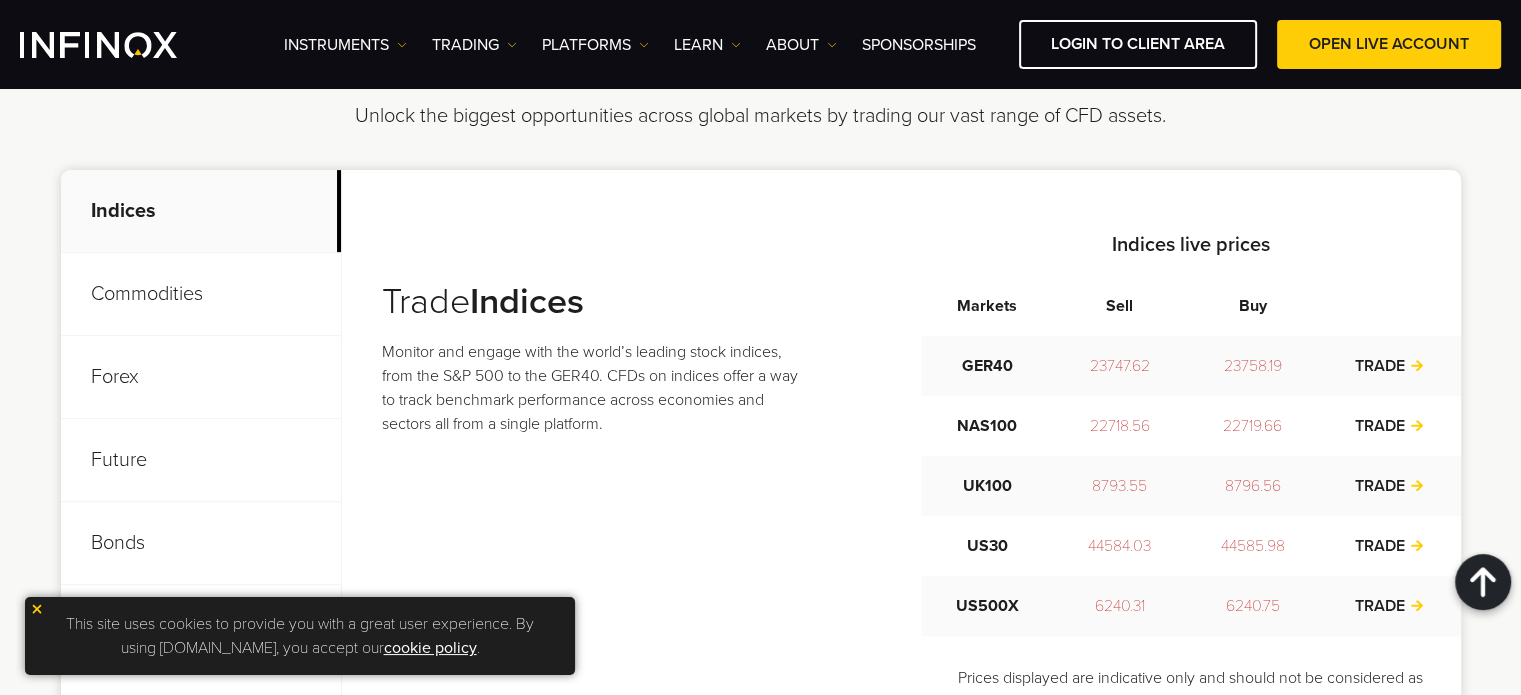 drag, startPoint x: 338, startPoint y: 206, endPoint x: 343, endPoint y: 271, distance: 65.192024 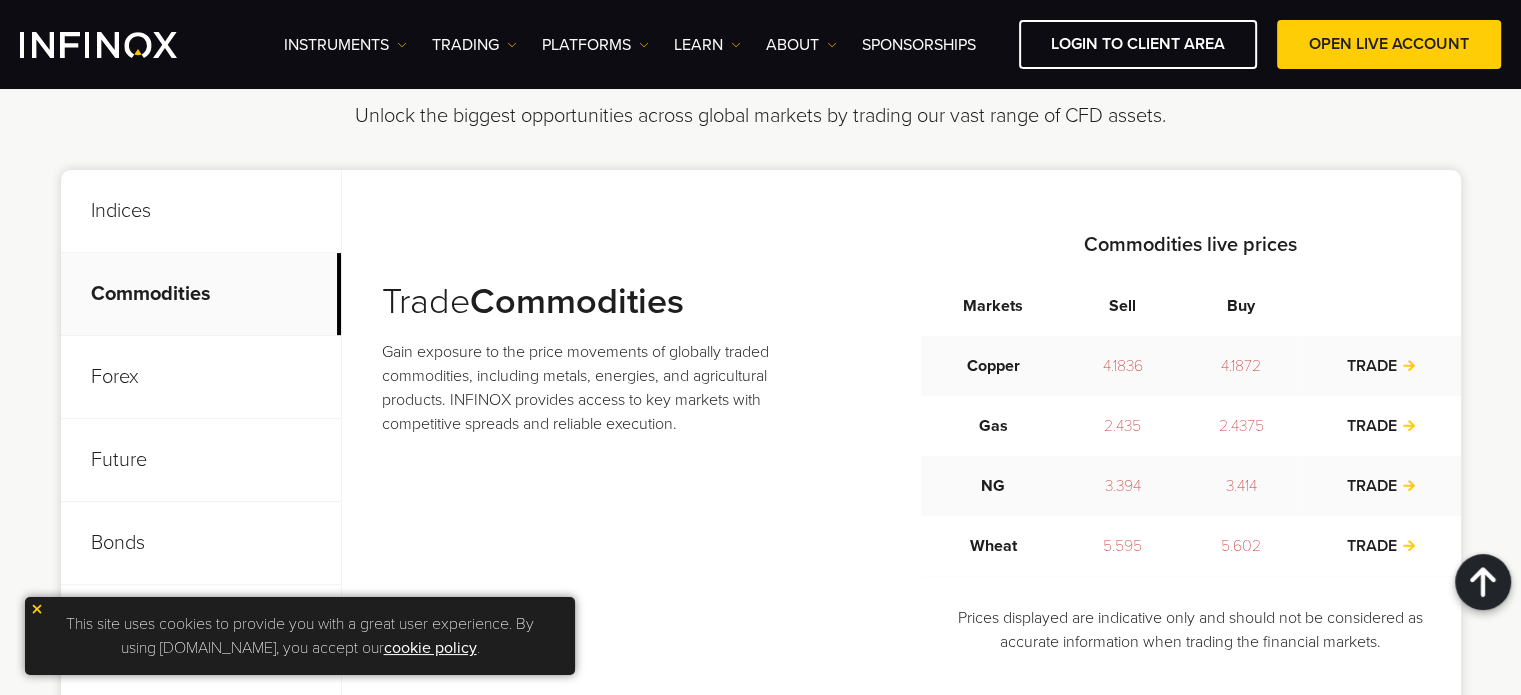 click on "Forex" at bounding box center [201, 377] 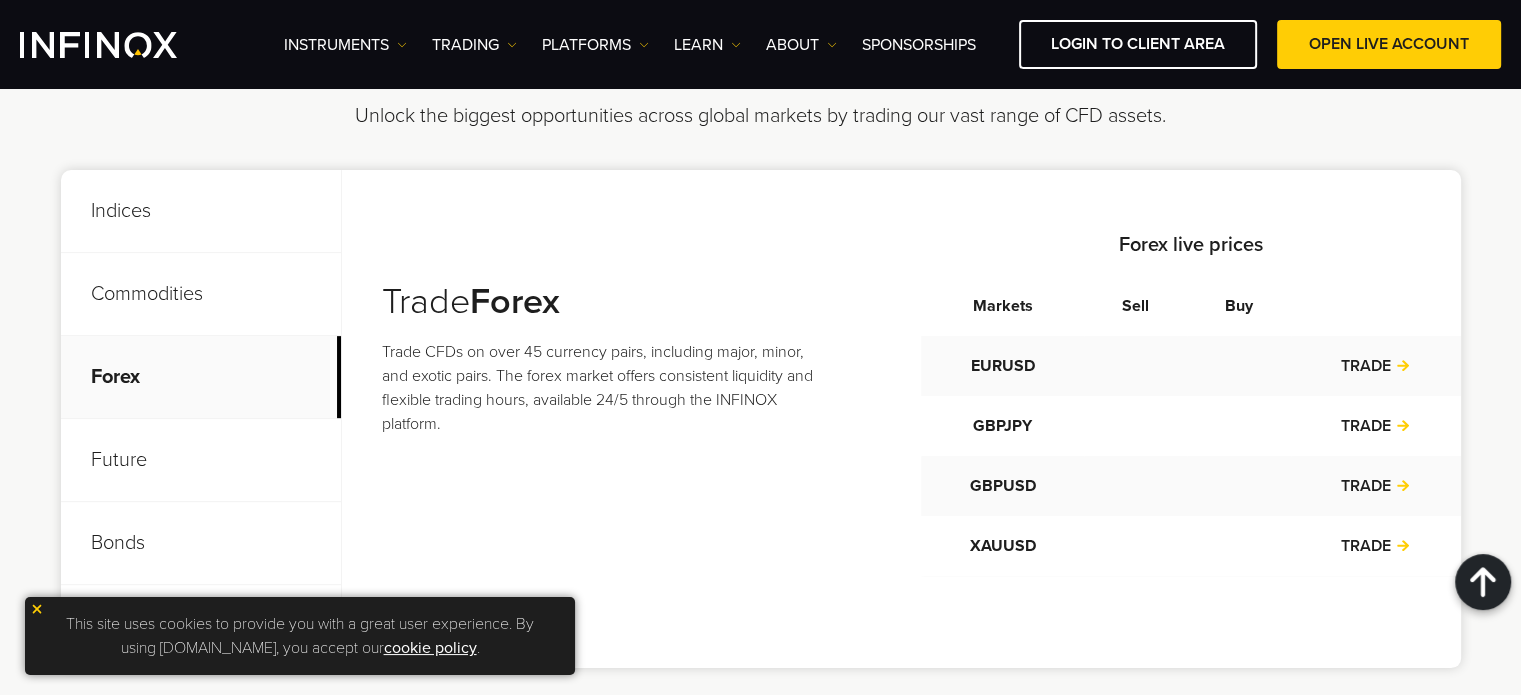scroll, scrollTop: 0, scrollLeft: 0, axis: both 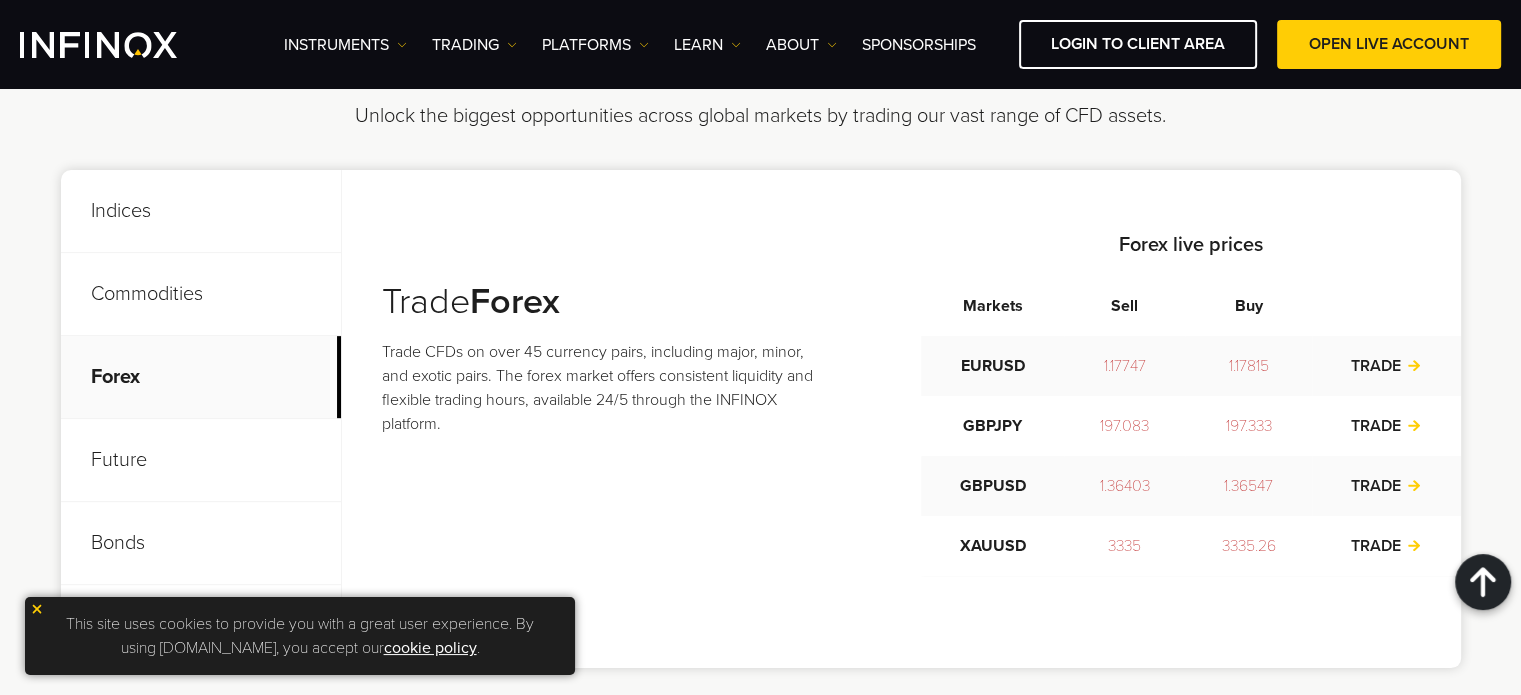 click on "Future" at bounding box center (201, 460) 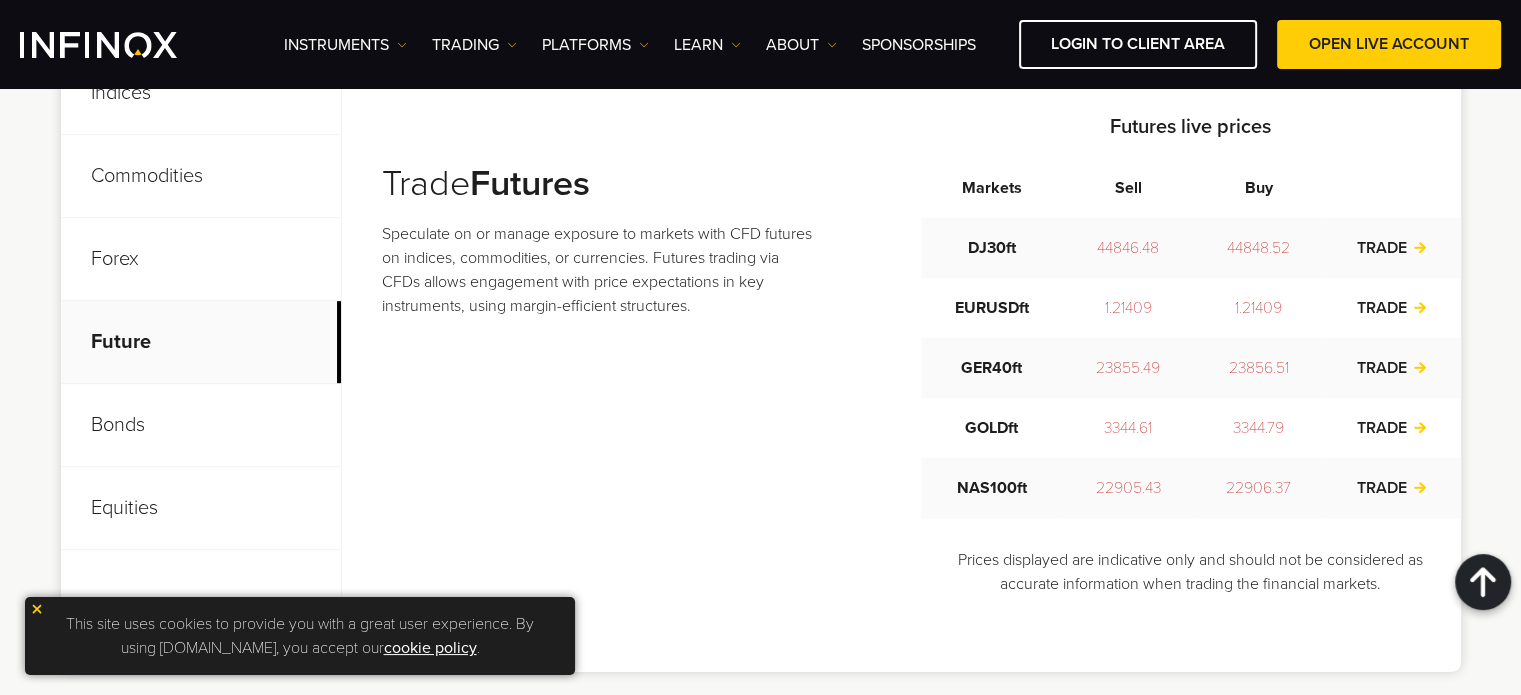 scroll, scrollTop: 818, scrollLeft: 0, axis: vertical 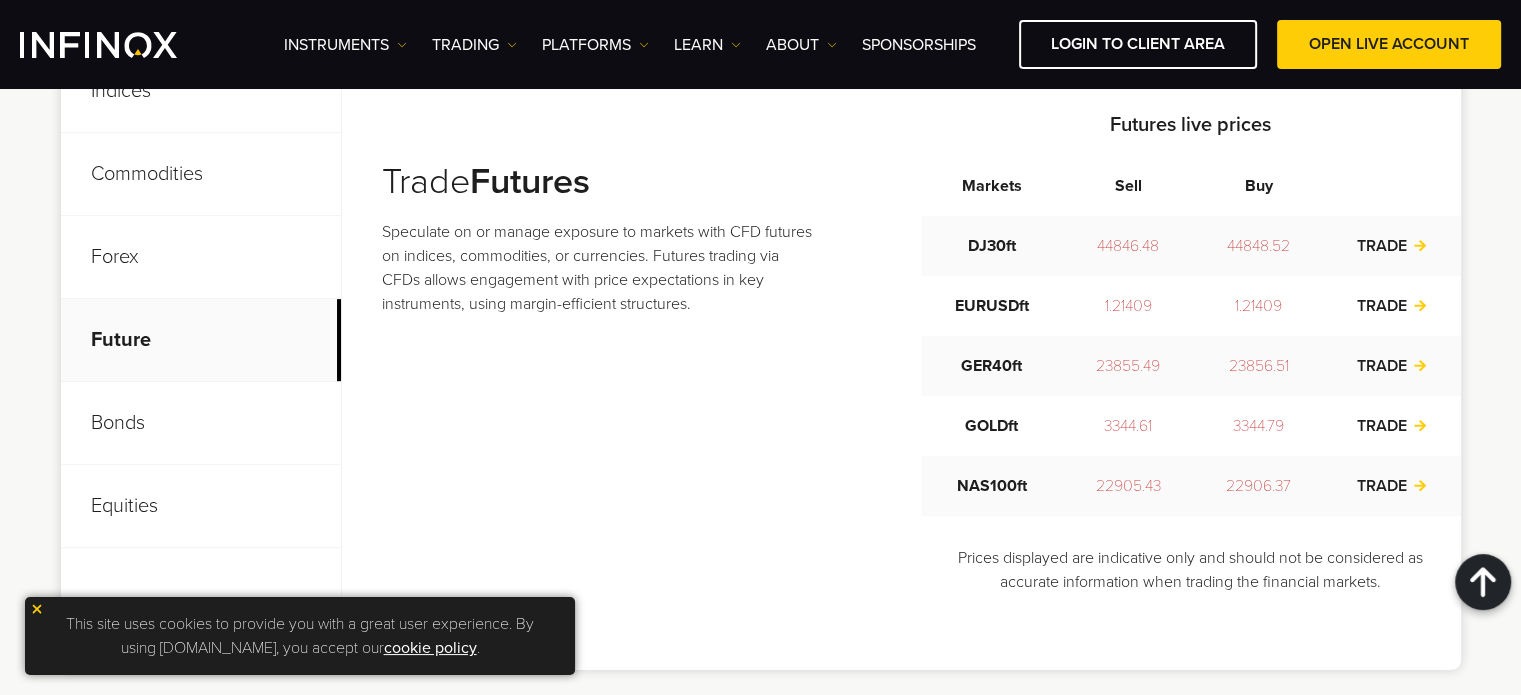 click on "Bonds" at bounding box center (201, 423) 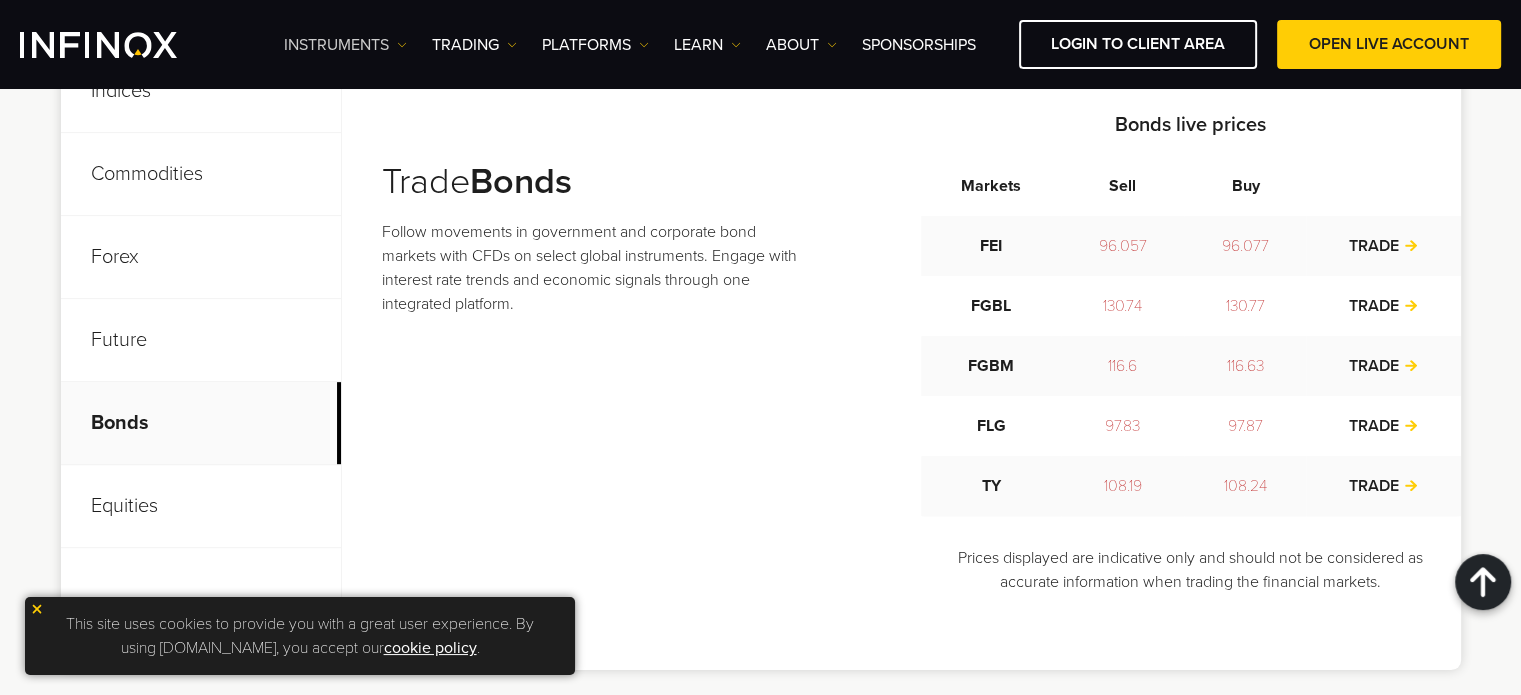 click on "Instruments" at bounding box center (345, 45) 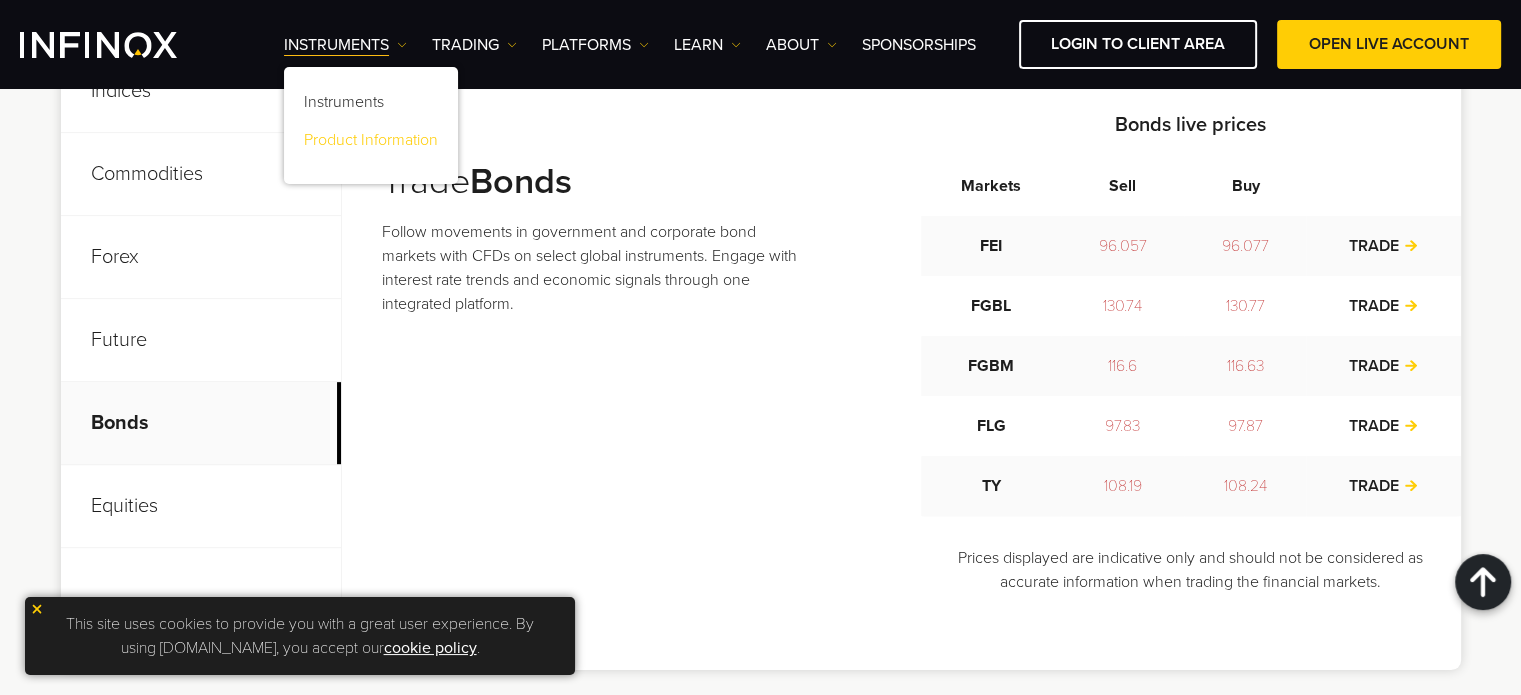 click on "Product Information" at bounding box center [371, 144] 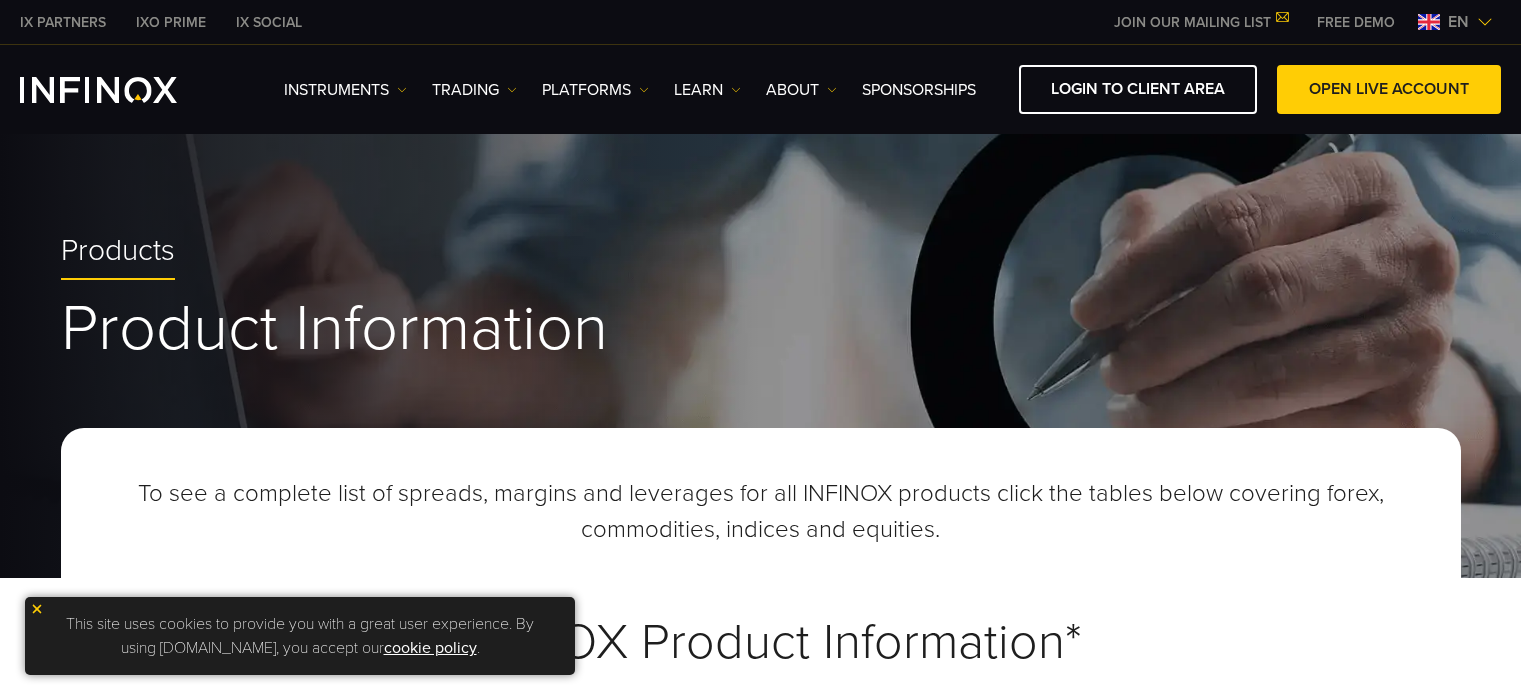 scroll, scrollTop: 0, scrollLeft: 0, axis: both 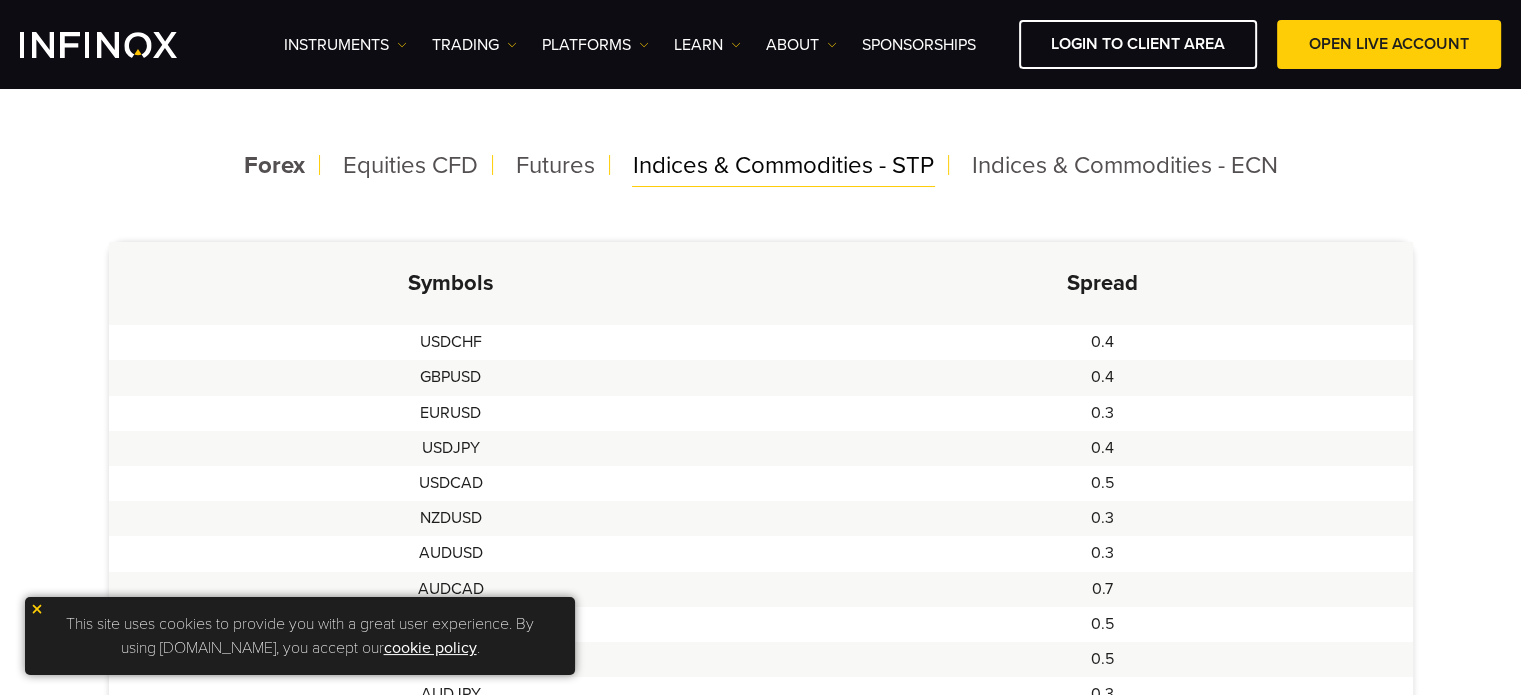 click on "Indices & Commodities - STP" at bounding box center (783, 165) 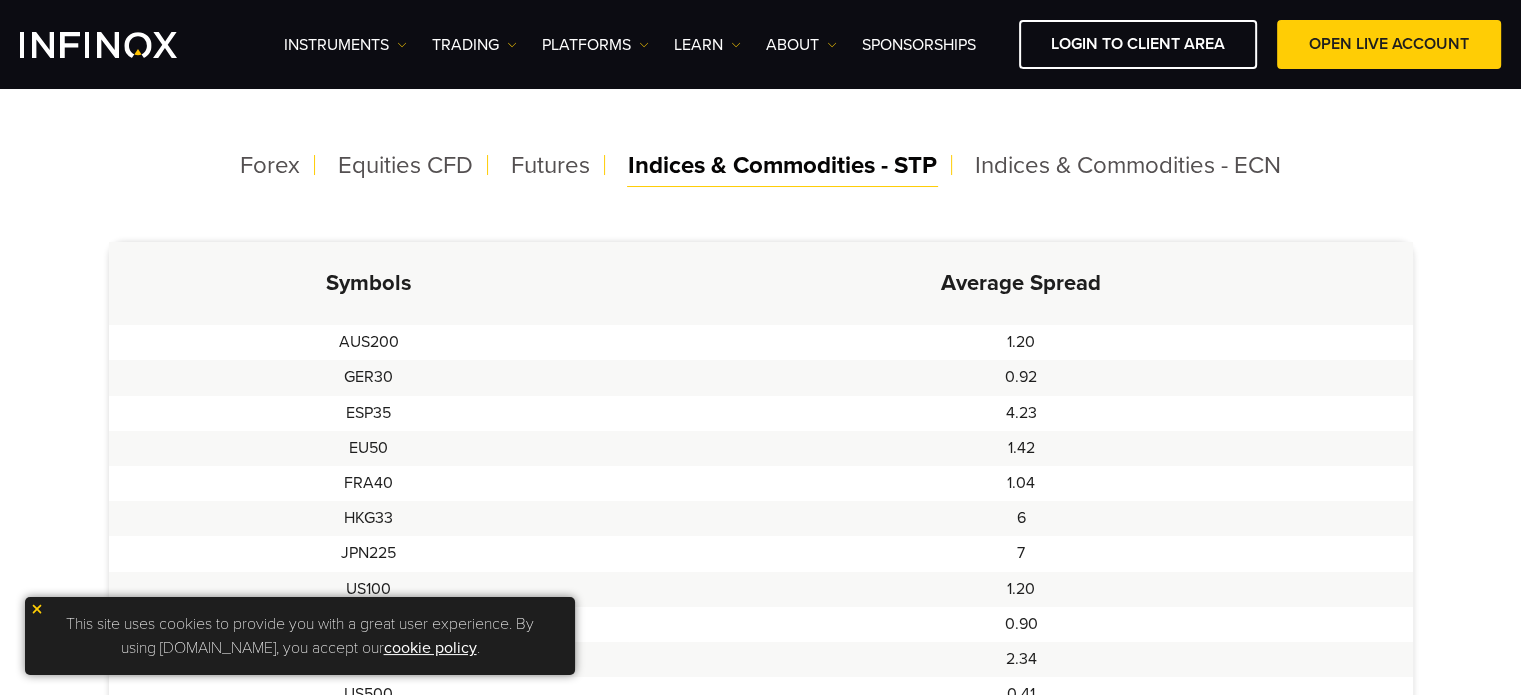 scroll, scrollTop: 0, scrollLeft: 0, axis: both 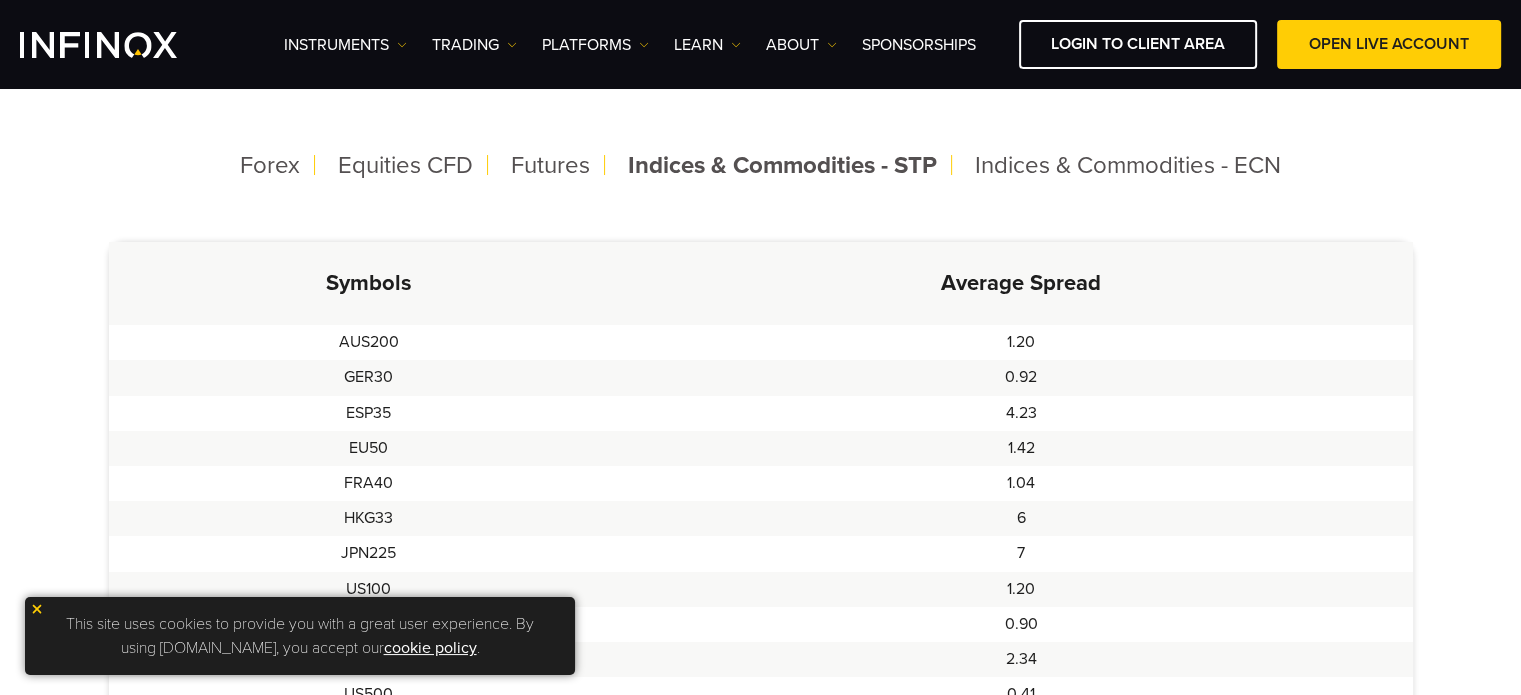click at bounding box center (37, 609) 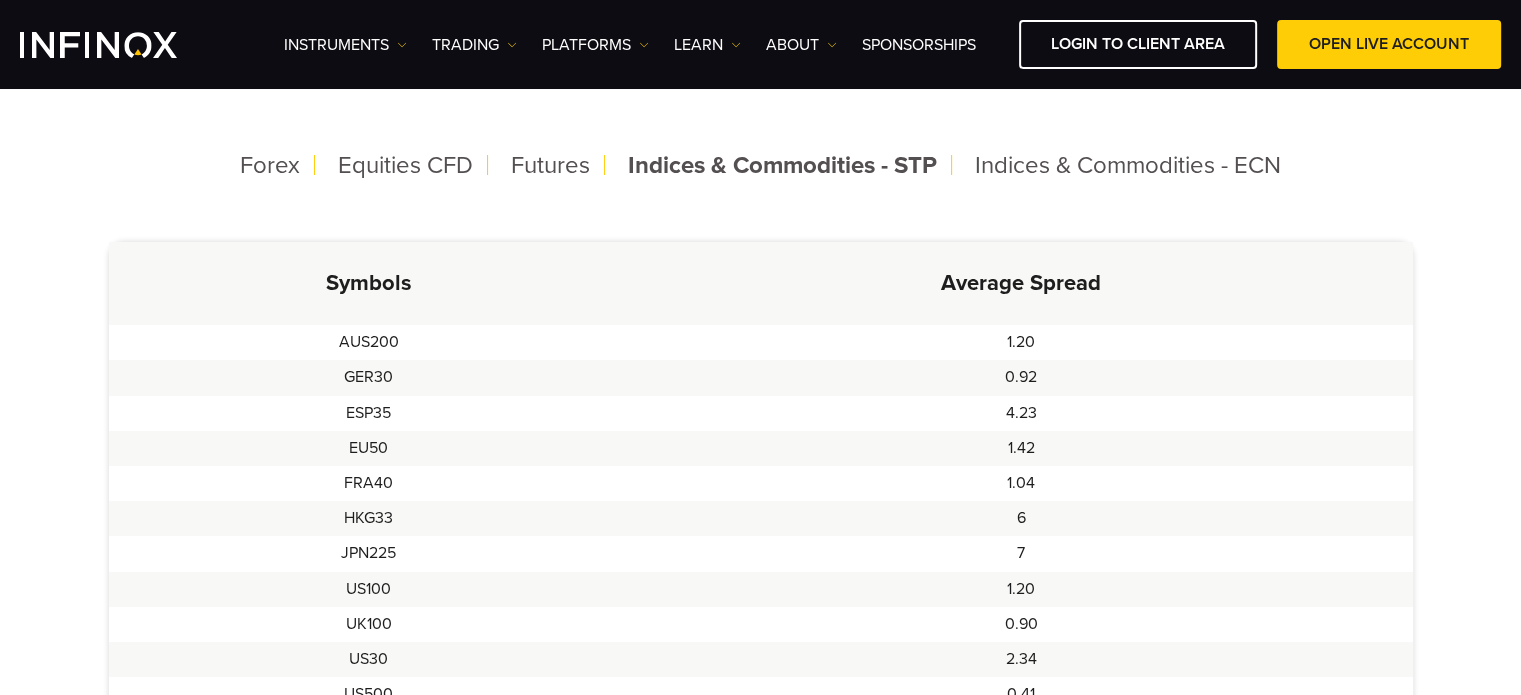 scroll, scrollTop: 0, scrollLeft: 0, axis: both 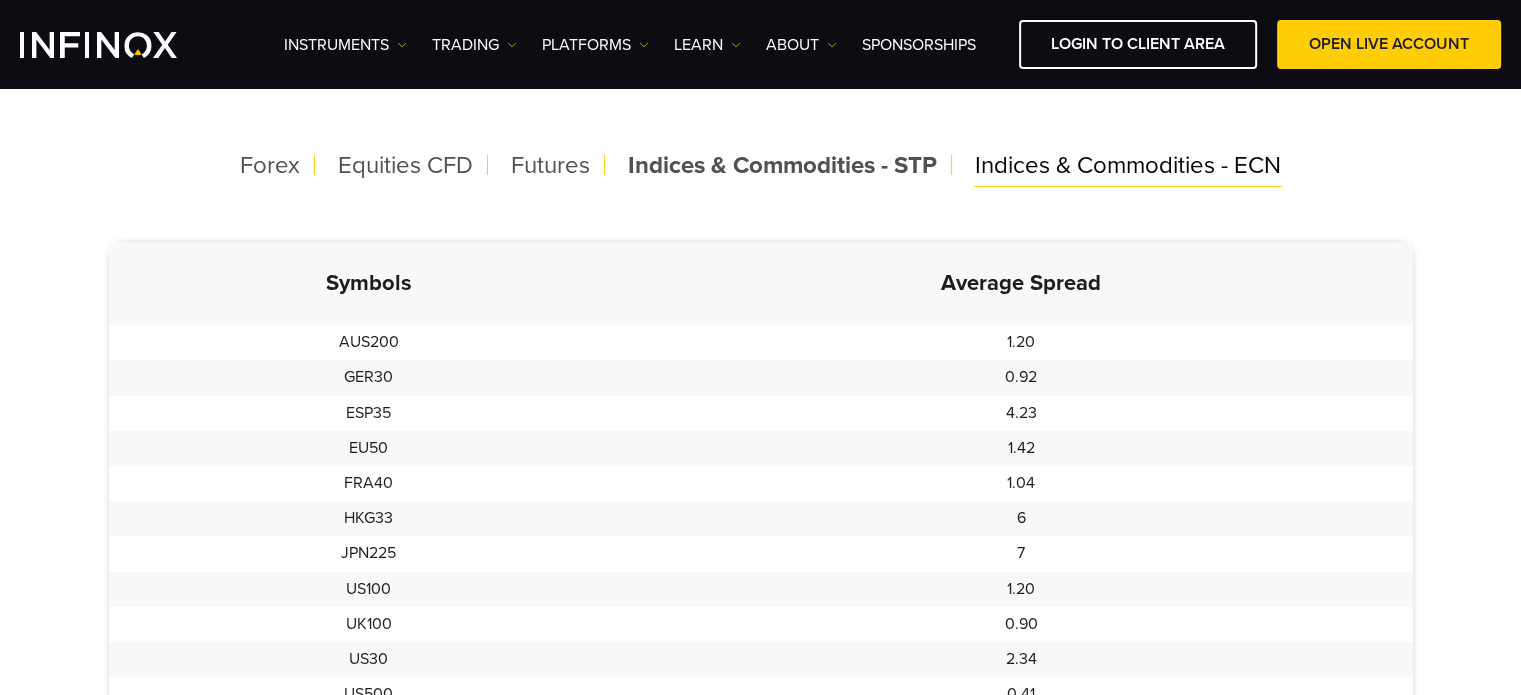 click on "Indices & Commodities - ECN" at bounding box center [1128, 165] 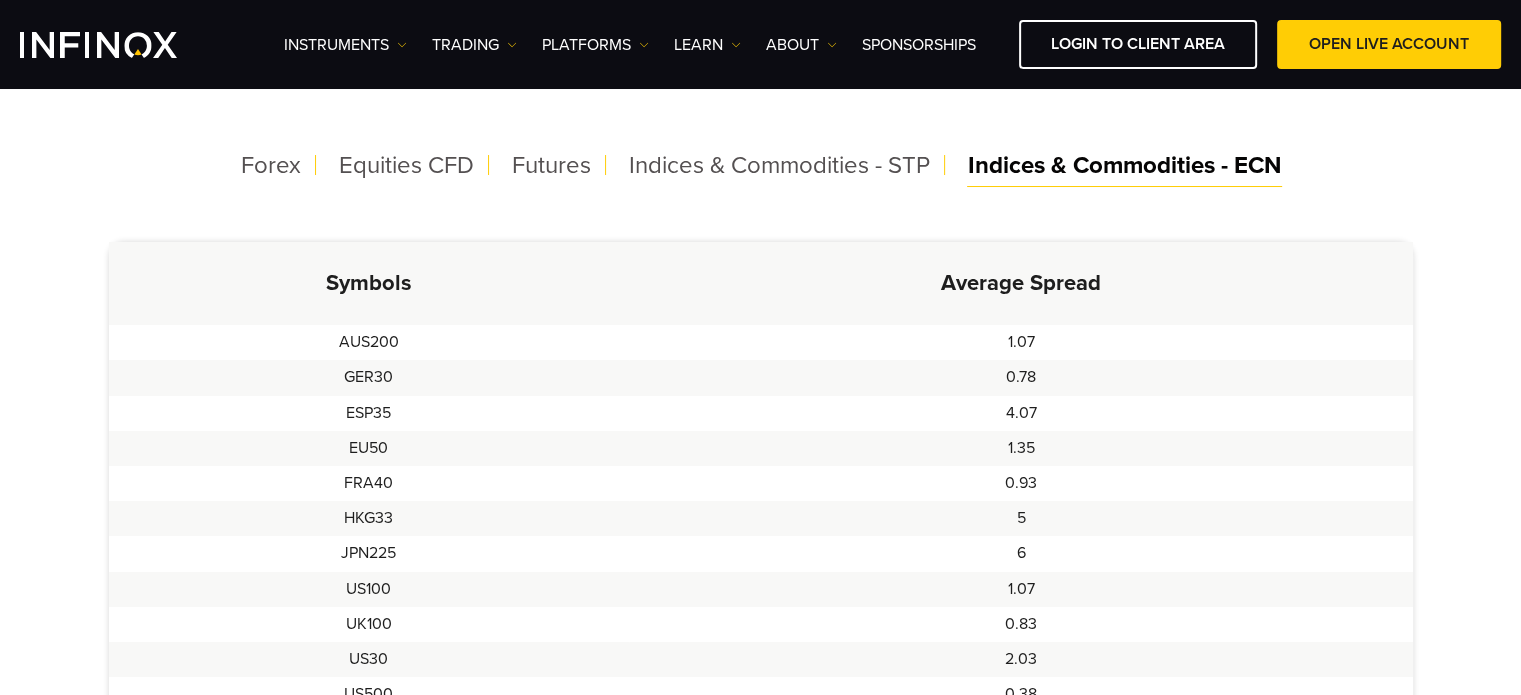 scroll, scrollTop: 0, scrollLeft: 0, axis: both 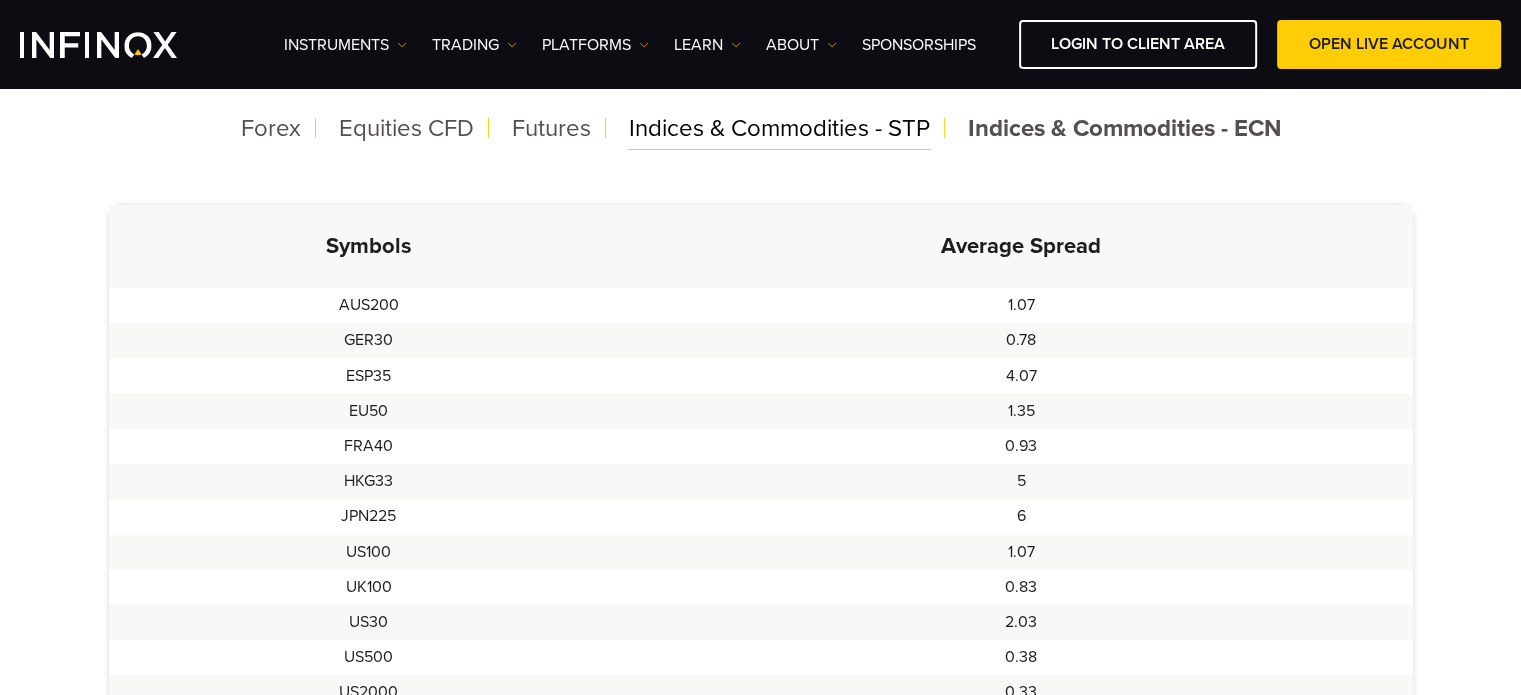 click on "Indices & Commodities - STP" at bounding box center [779, 128] 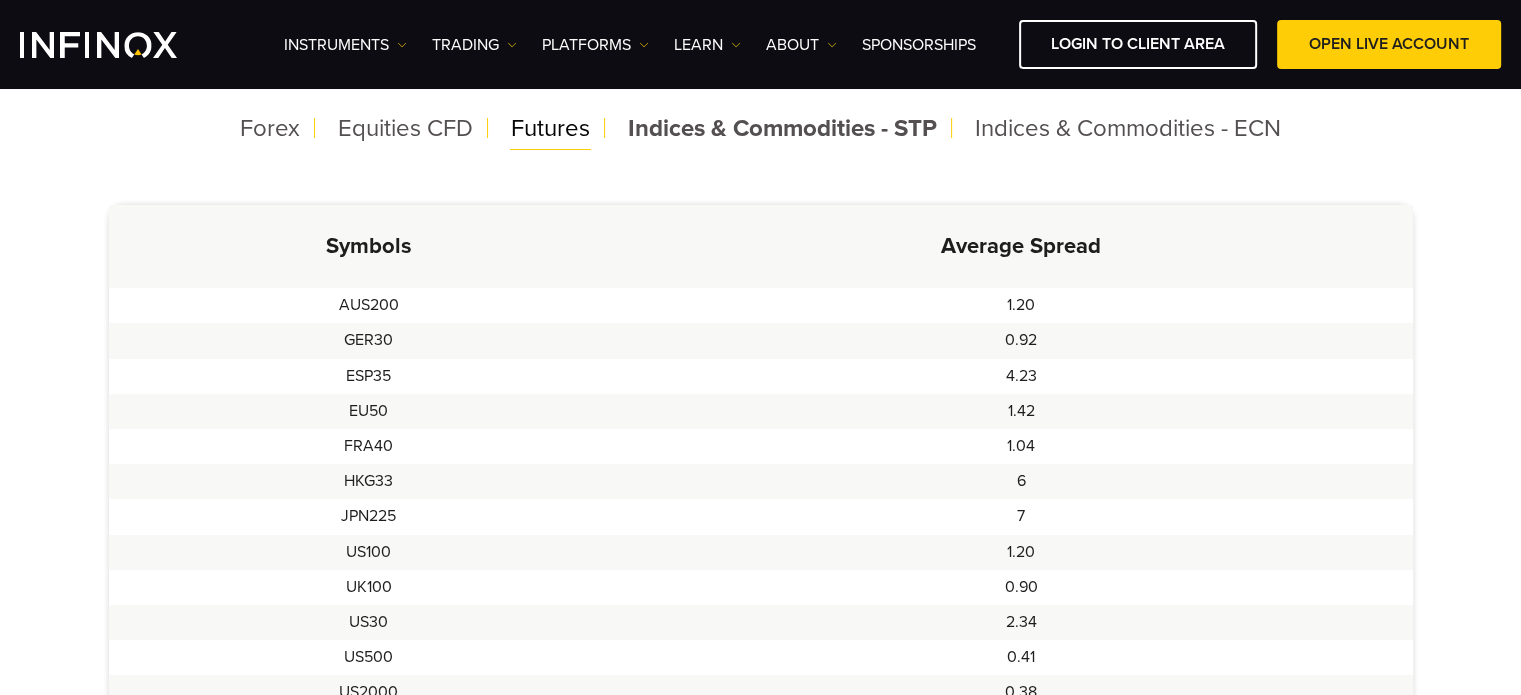 click on "Futures" at bounding box center (550, 128) 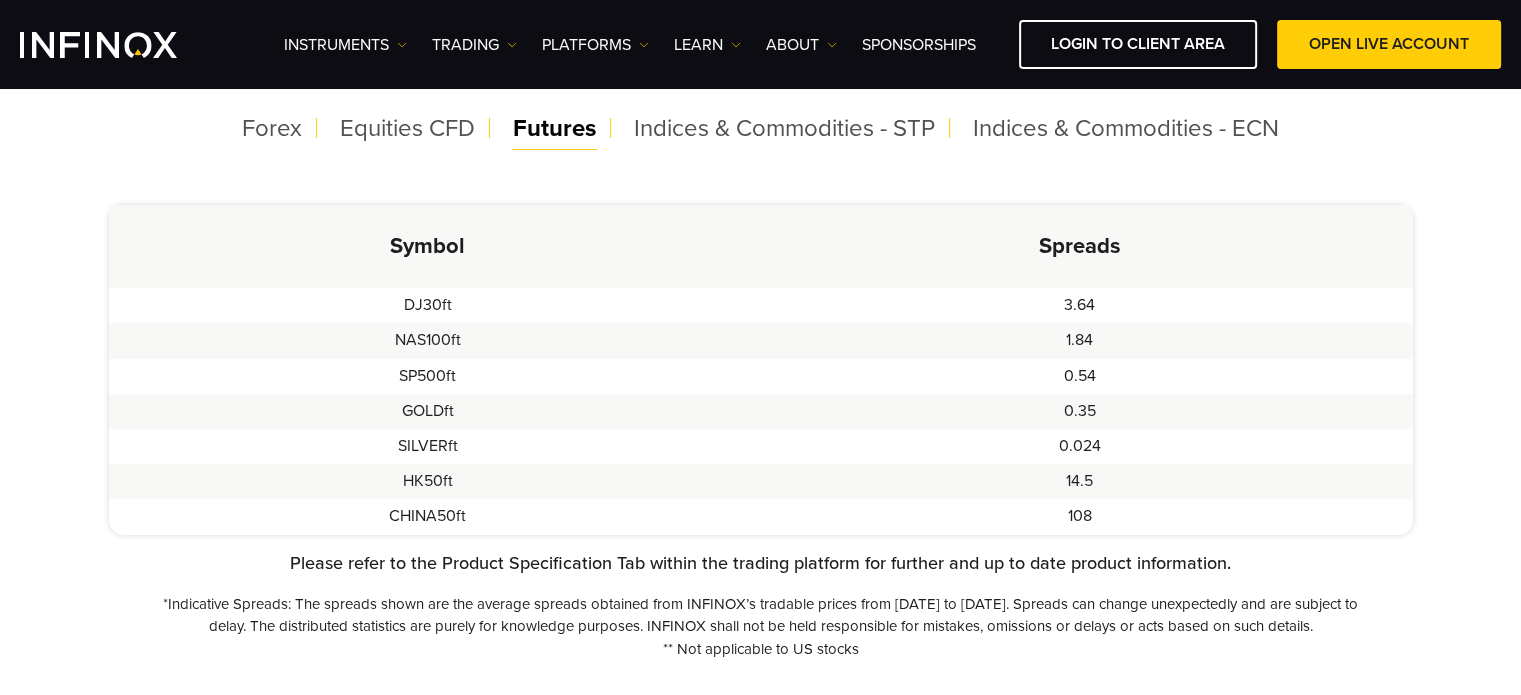 scroll, scrollTop: 0, scrollLeft: 0, axis: both 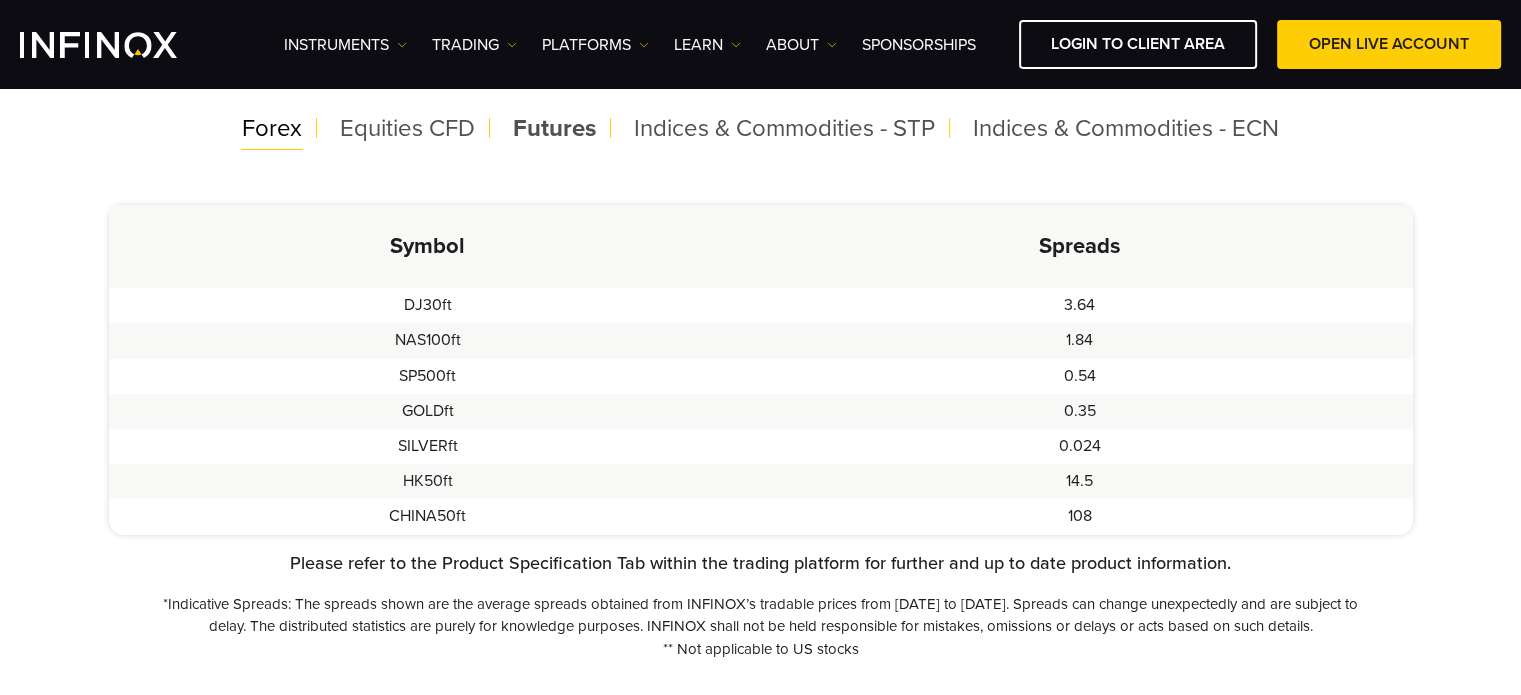 click on "Forex" at bounding box center [272, 128] 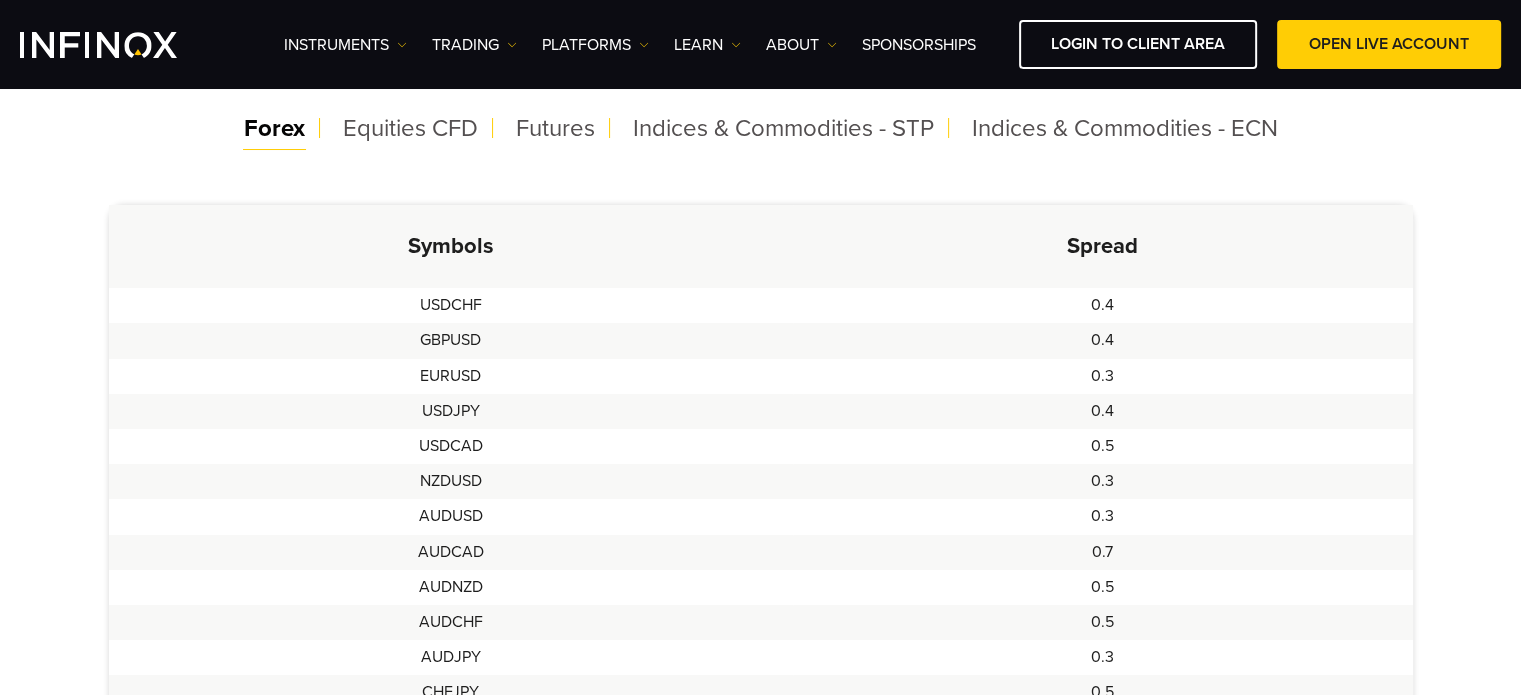 scroll, scrollTop: 0, scrollLeft: 0, axis: both 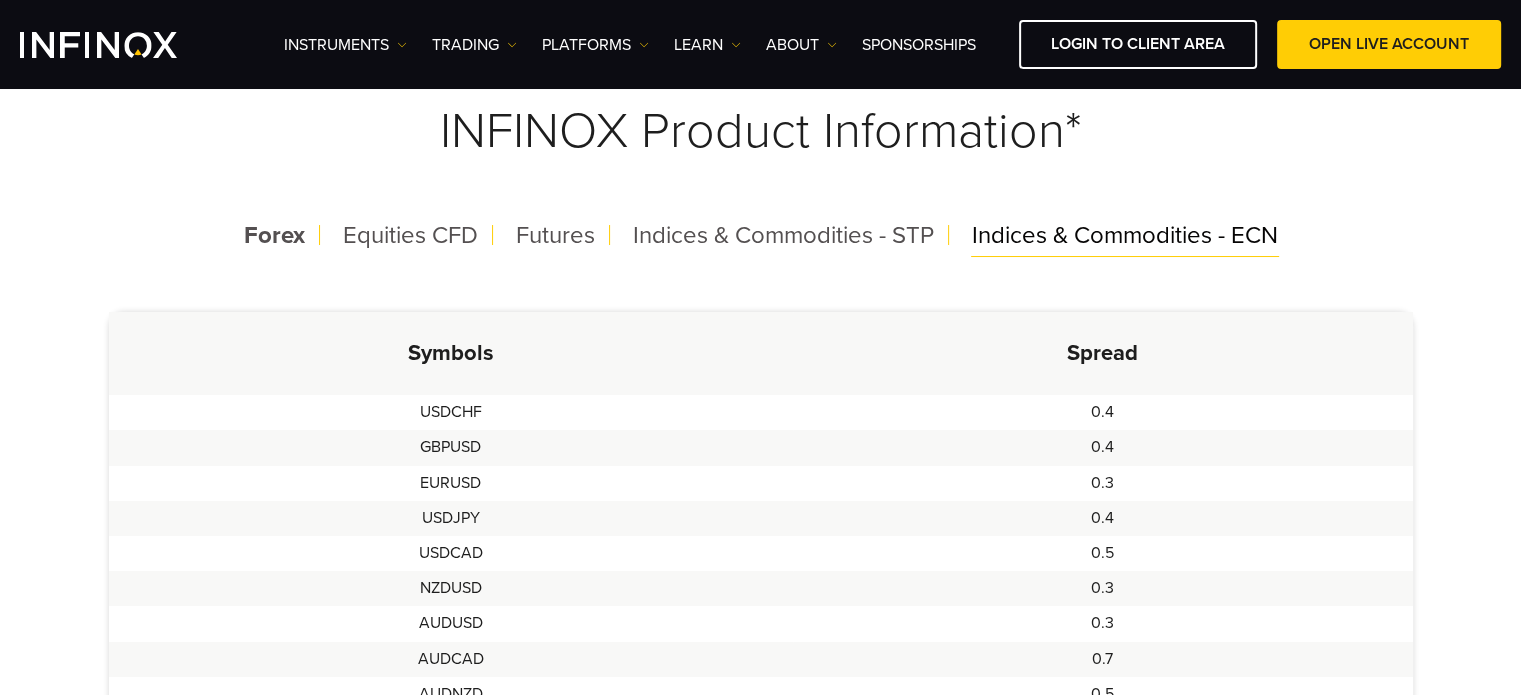 click on "Indices & Commodities - ECN" at bounding box center [1125, 235] 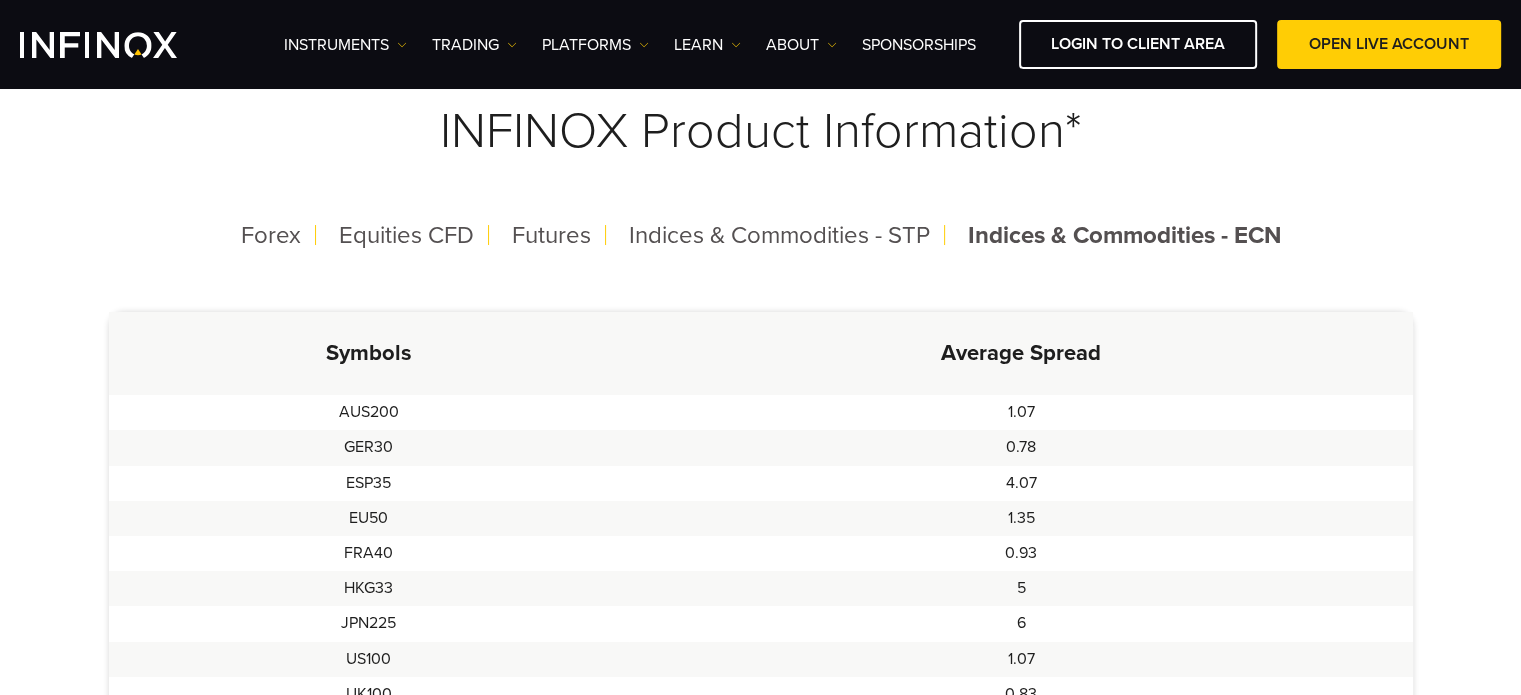 scroll, scrollTop: 0, scrollLeft: 0, axis: both 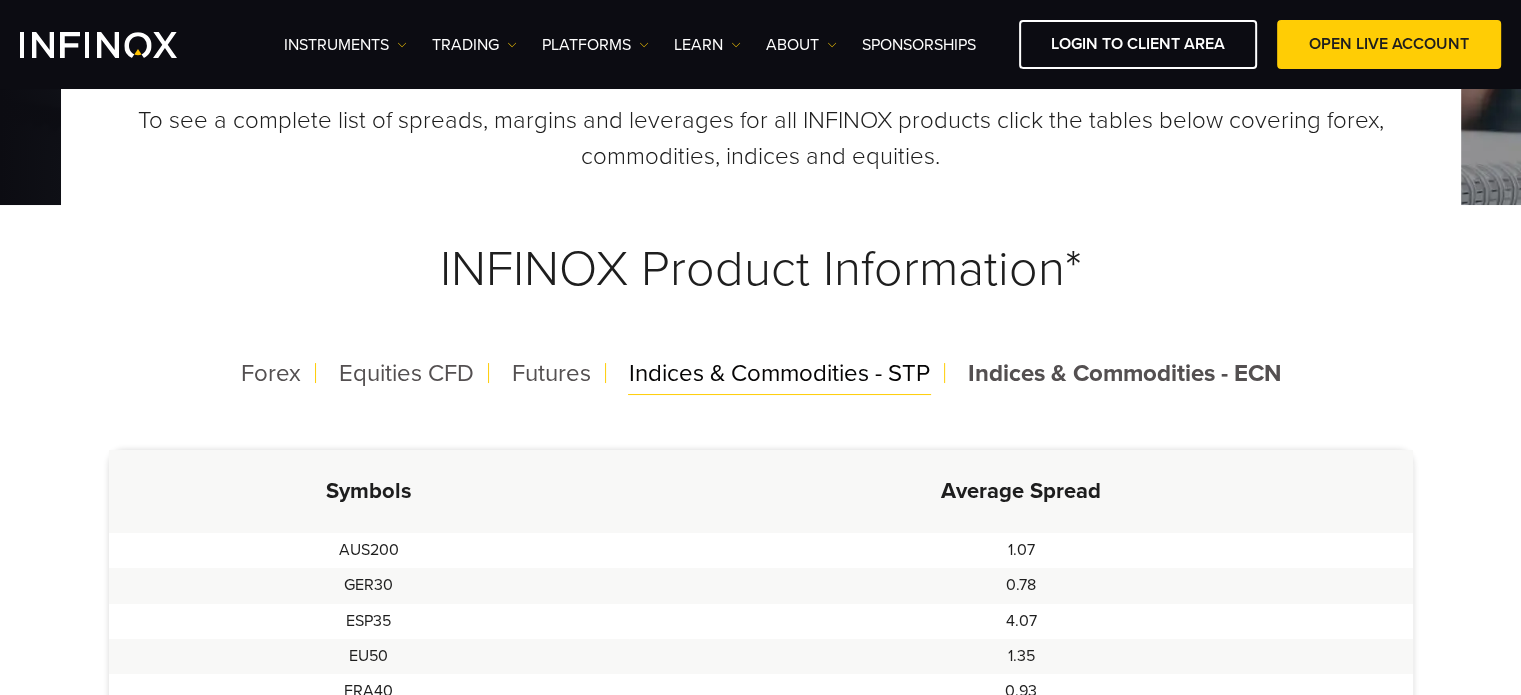 click on "Indices & Commodities - STP" at bounding box center [779, 373] 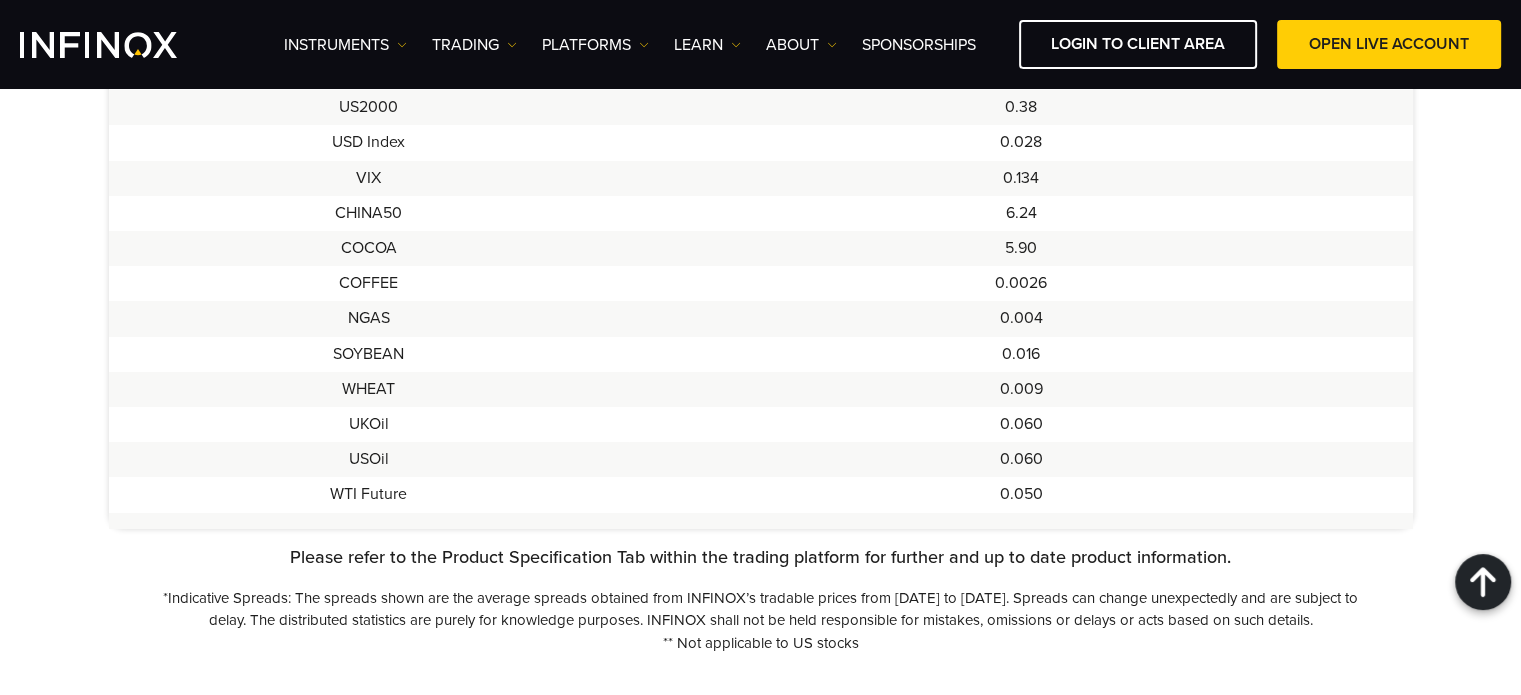 scroll, scrollTop: 1150, scrollLeft: 0, axis: vertical 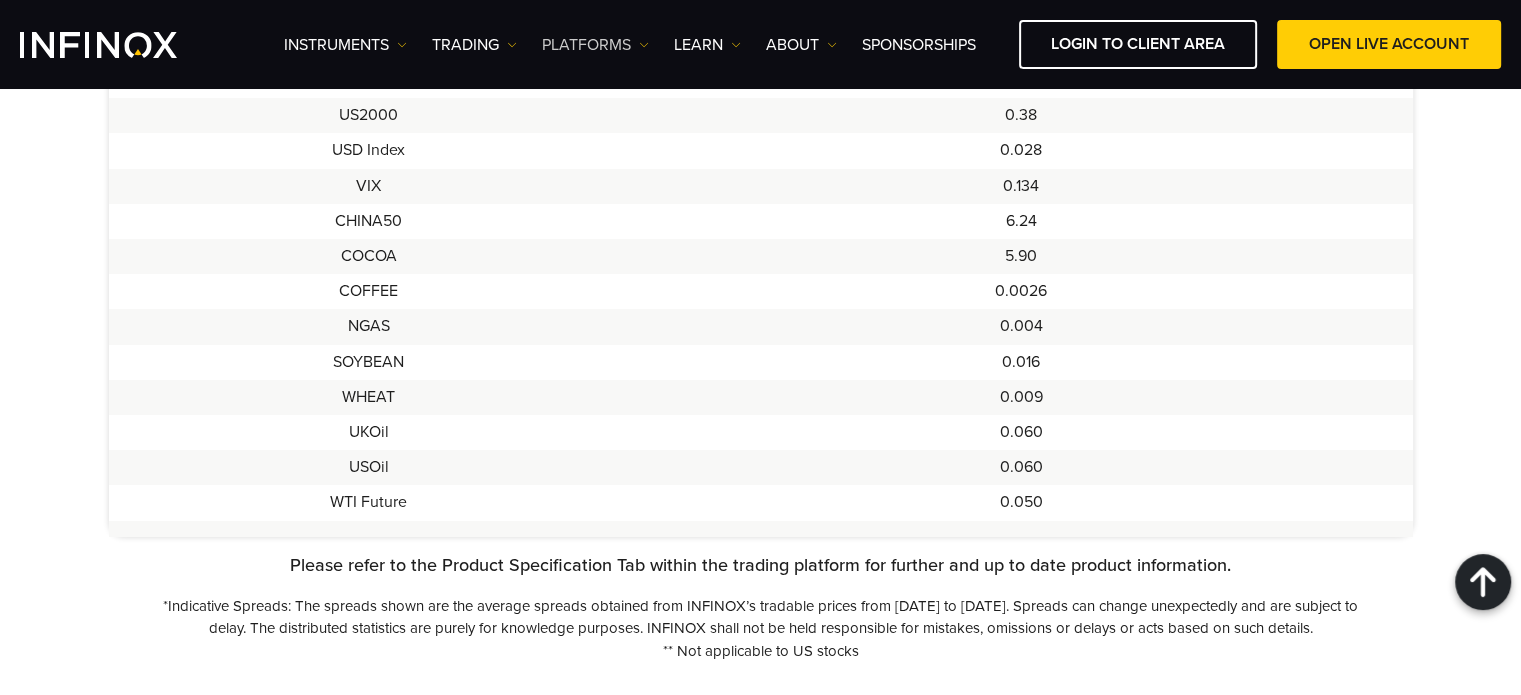 click on "PLATFORMS" at bounding box center (595, 45) 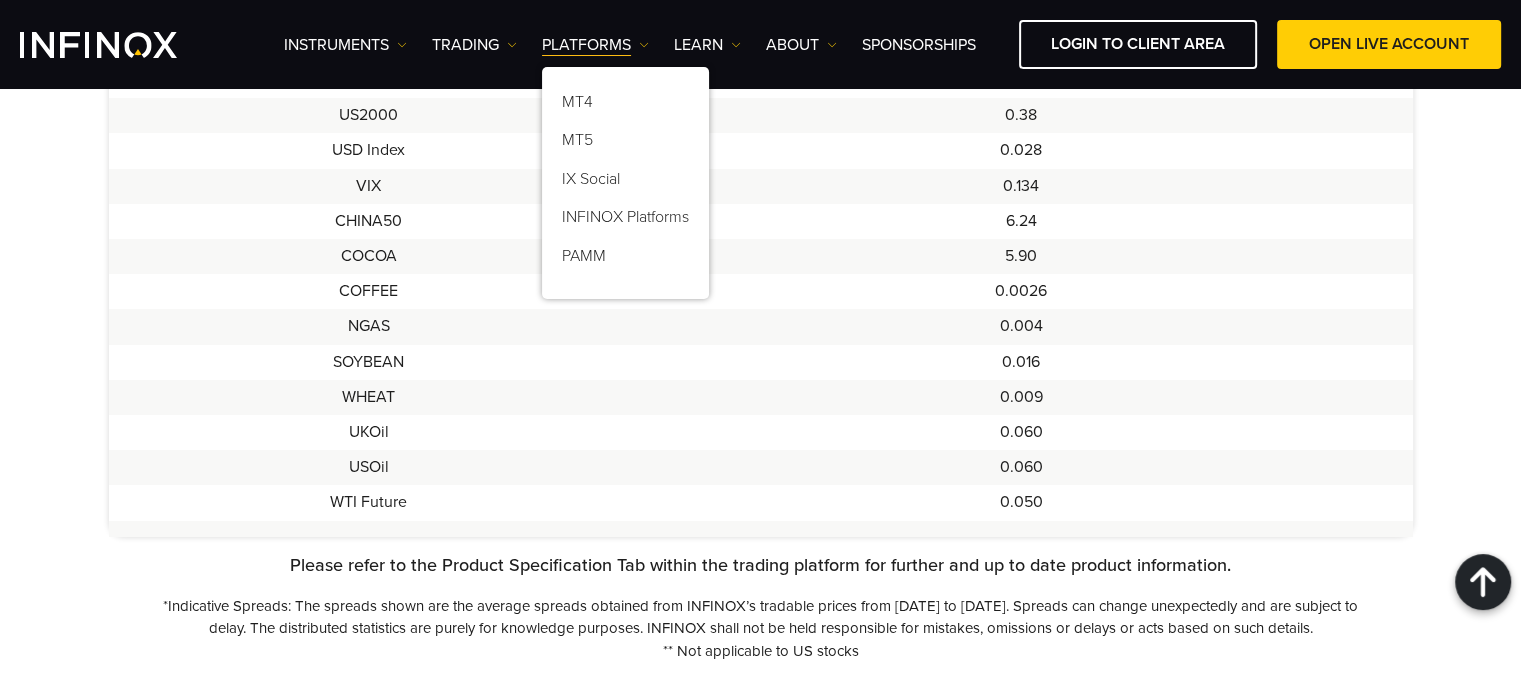 scroll, scrollTop: 0, scrollLeft: 0, axis: both 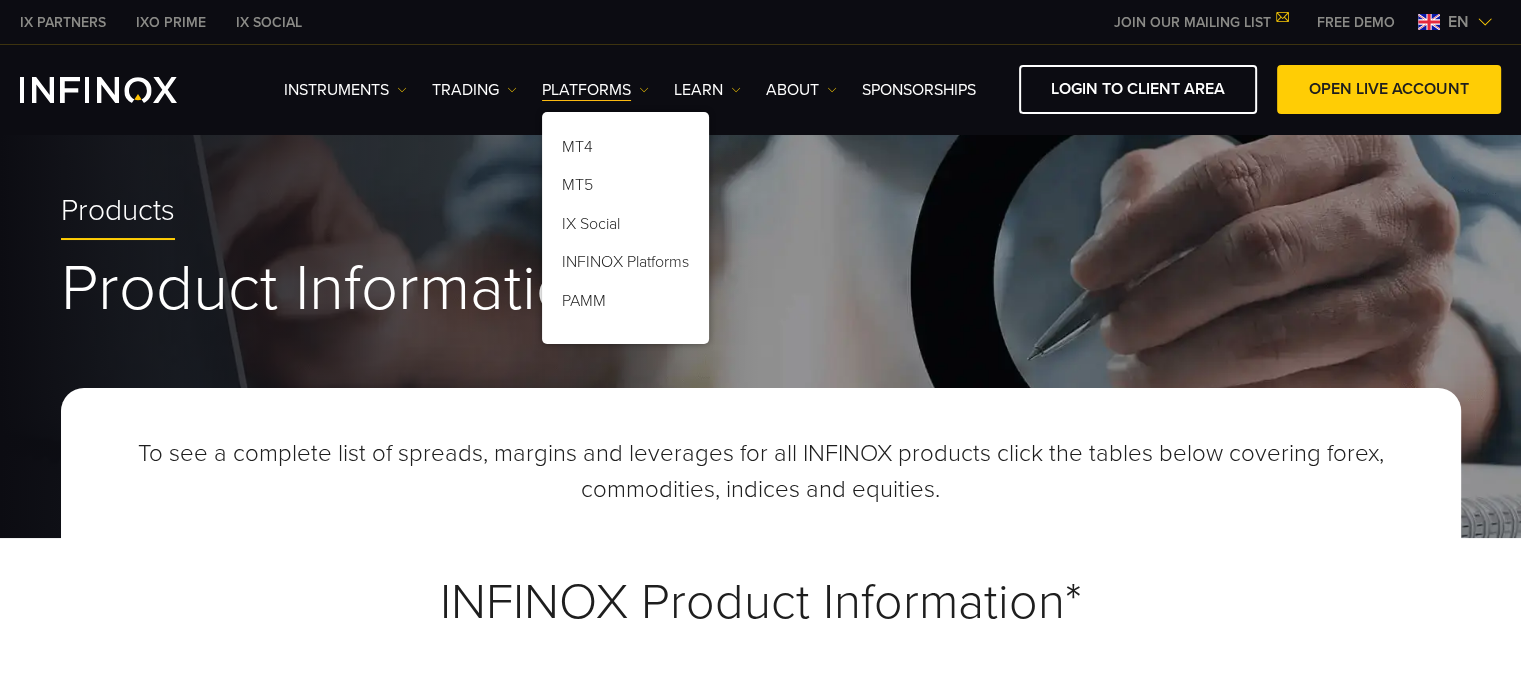 click on "IXO PRIME" at bounding box center [171, 22] 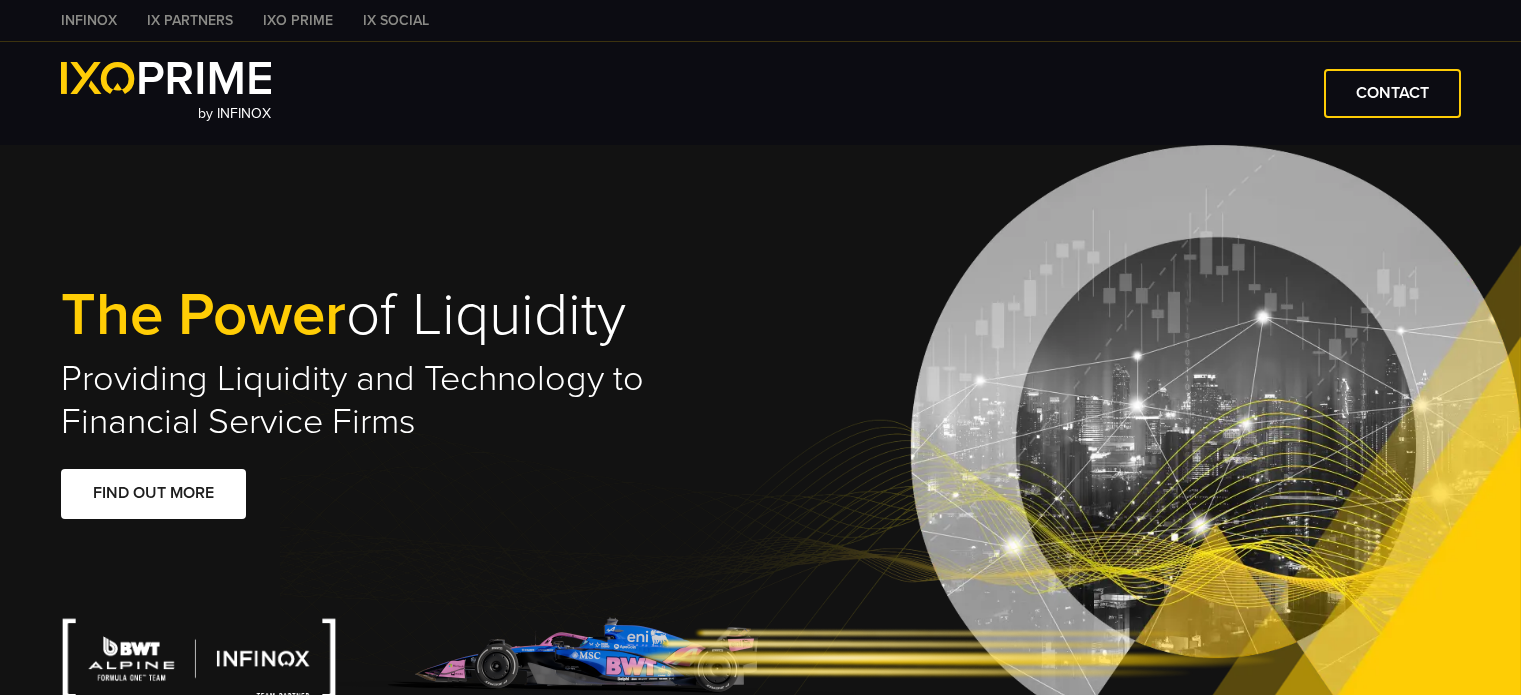 scroll, scrollTop: 0, scrollLeft: 0, axis: both 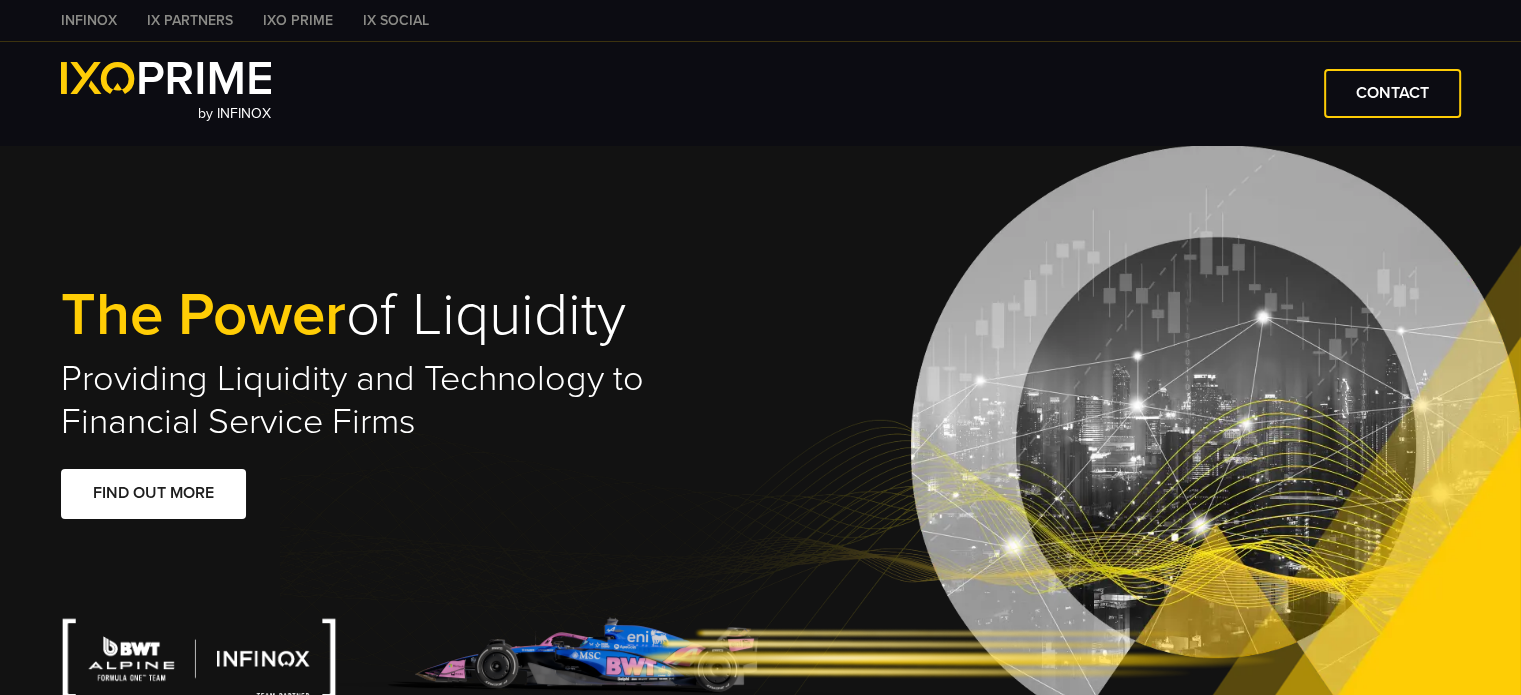 type on "****" 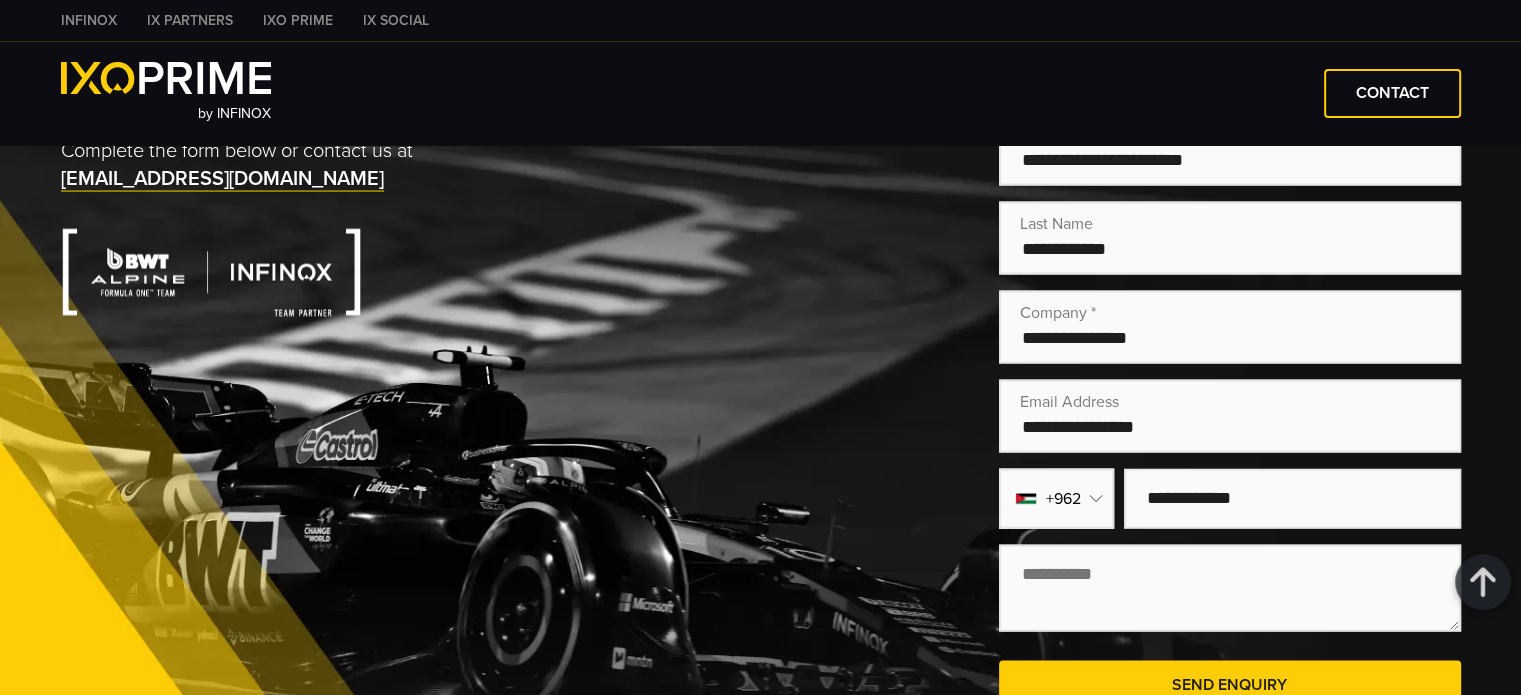 scroll, scrollTop: 0, scrollLeft: 0, axis: both 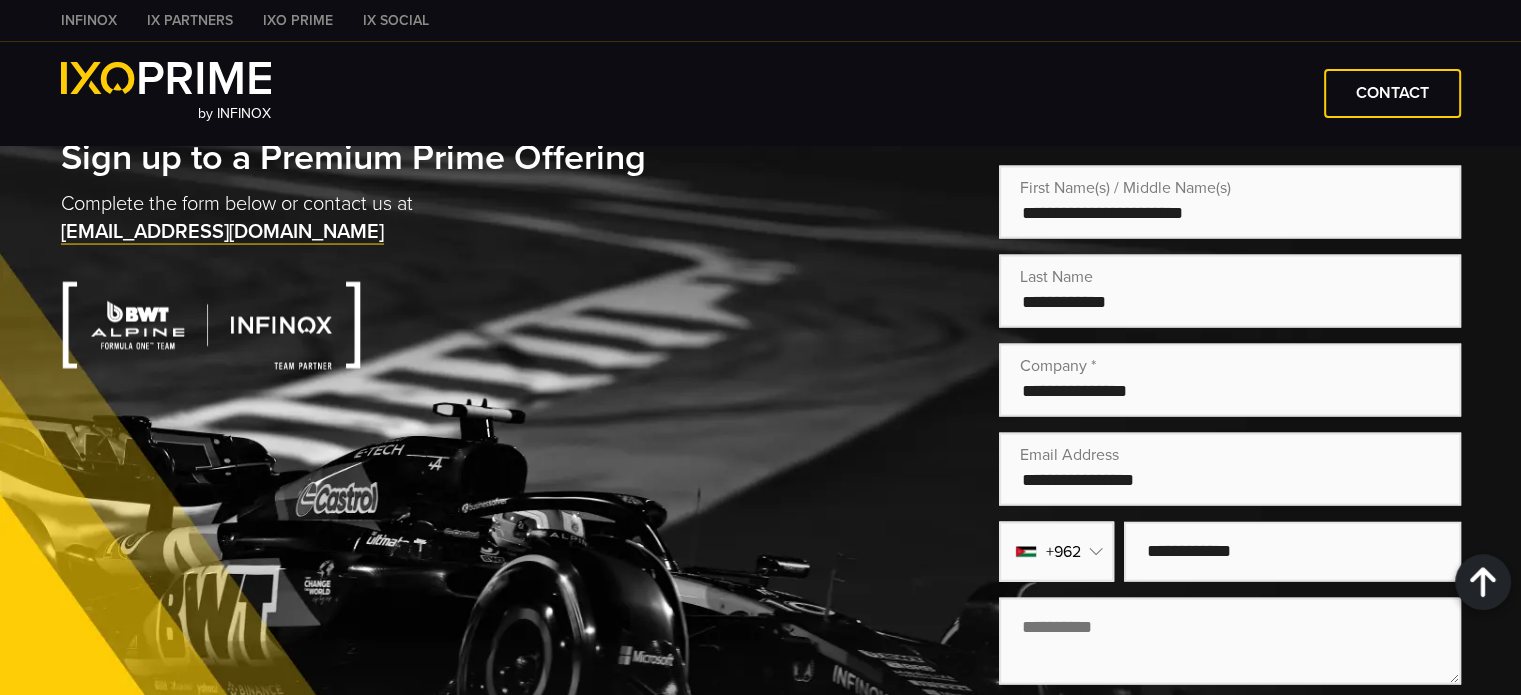 click on "INFINOX" at bounding box center (89, 20) 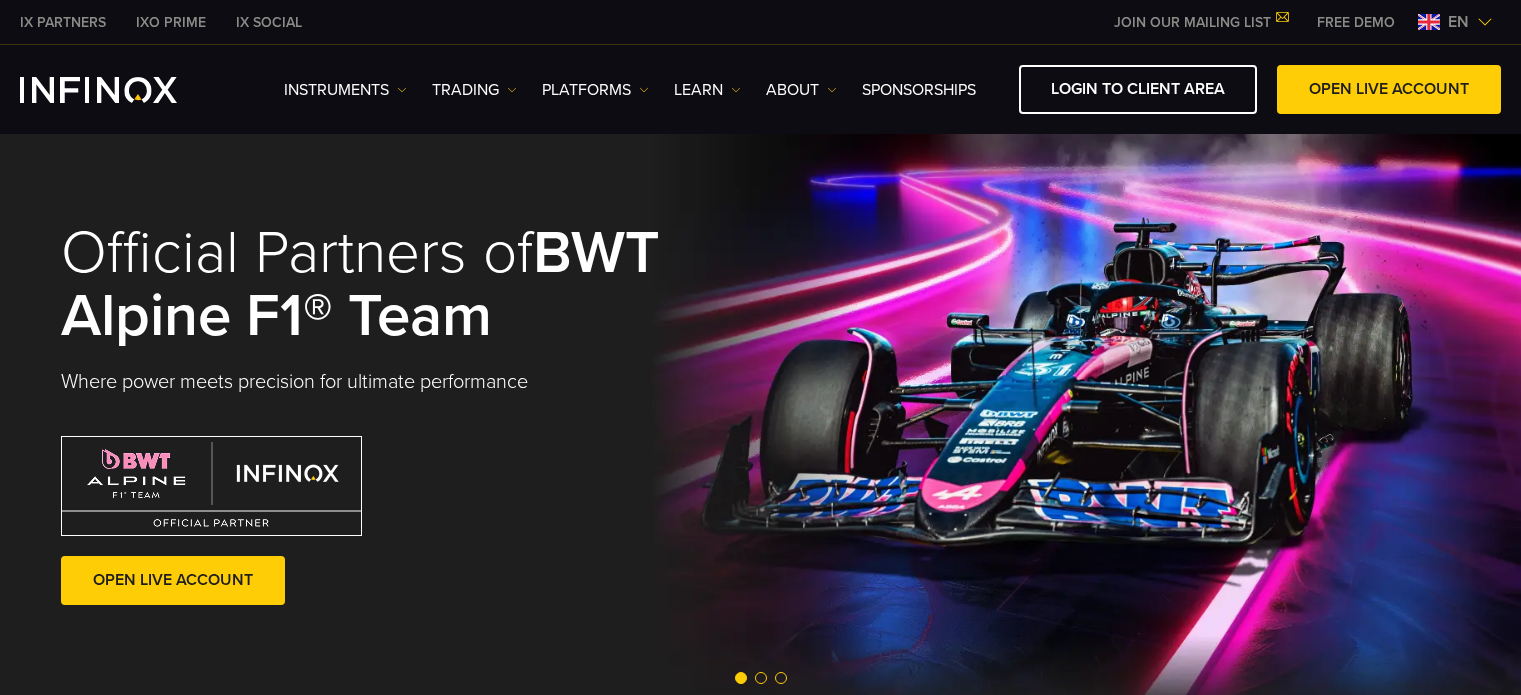 scroll, scrollTop: 0, scrollLeft: 0, axis: both 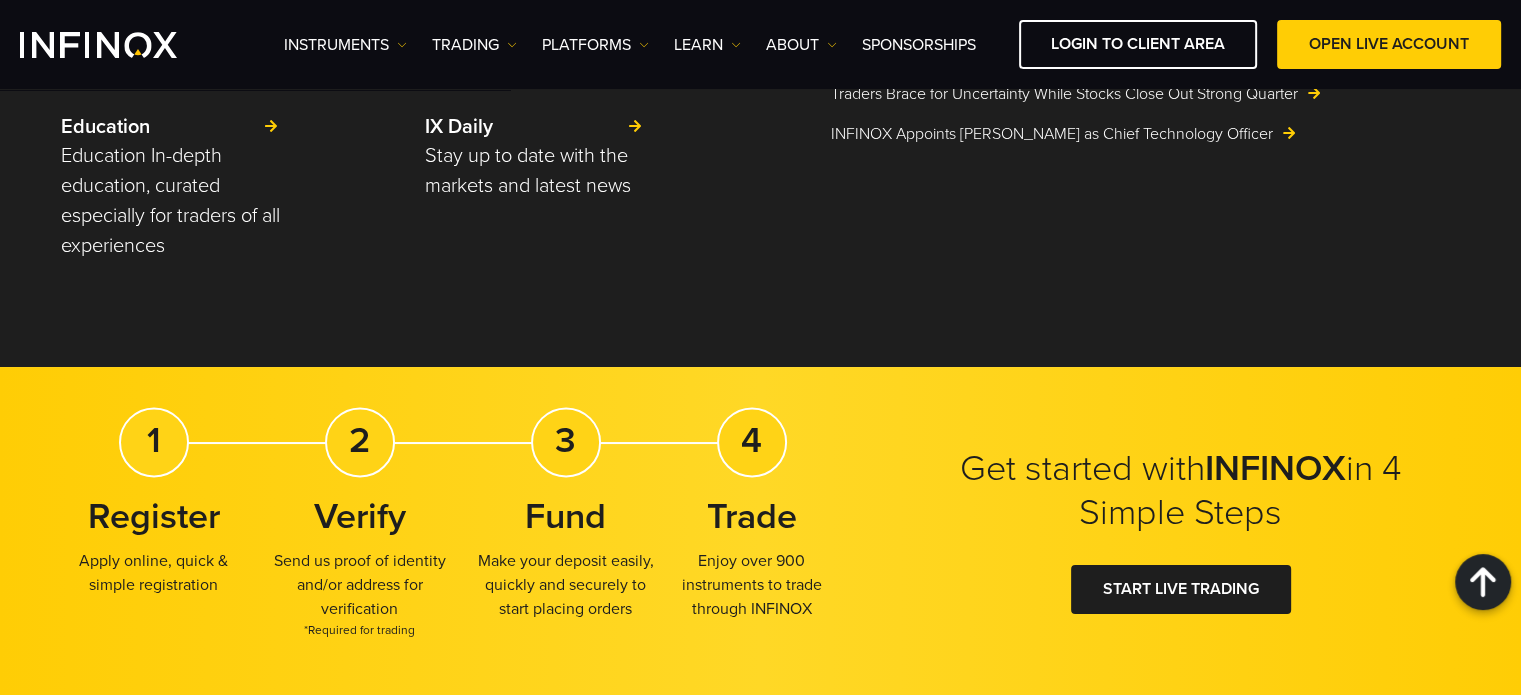 click on "IXO Prime" at bounding box center (946, 1251) 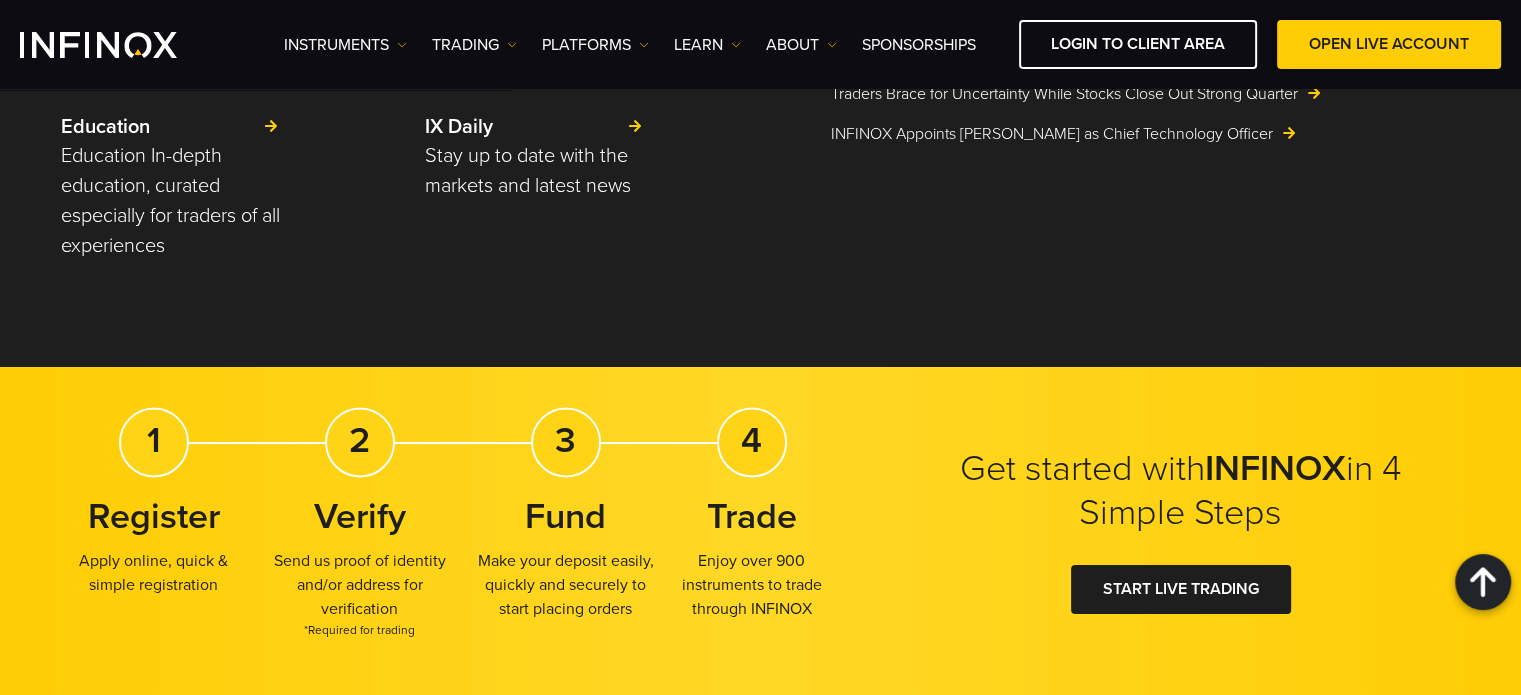 click on "OPEN LIVE ACCOUNT" at bounding box center [1389, 44] 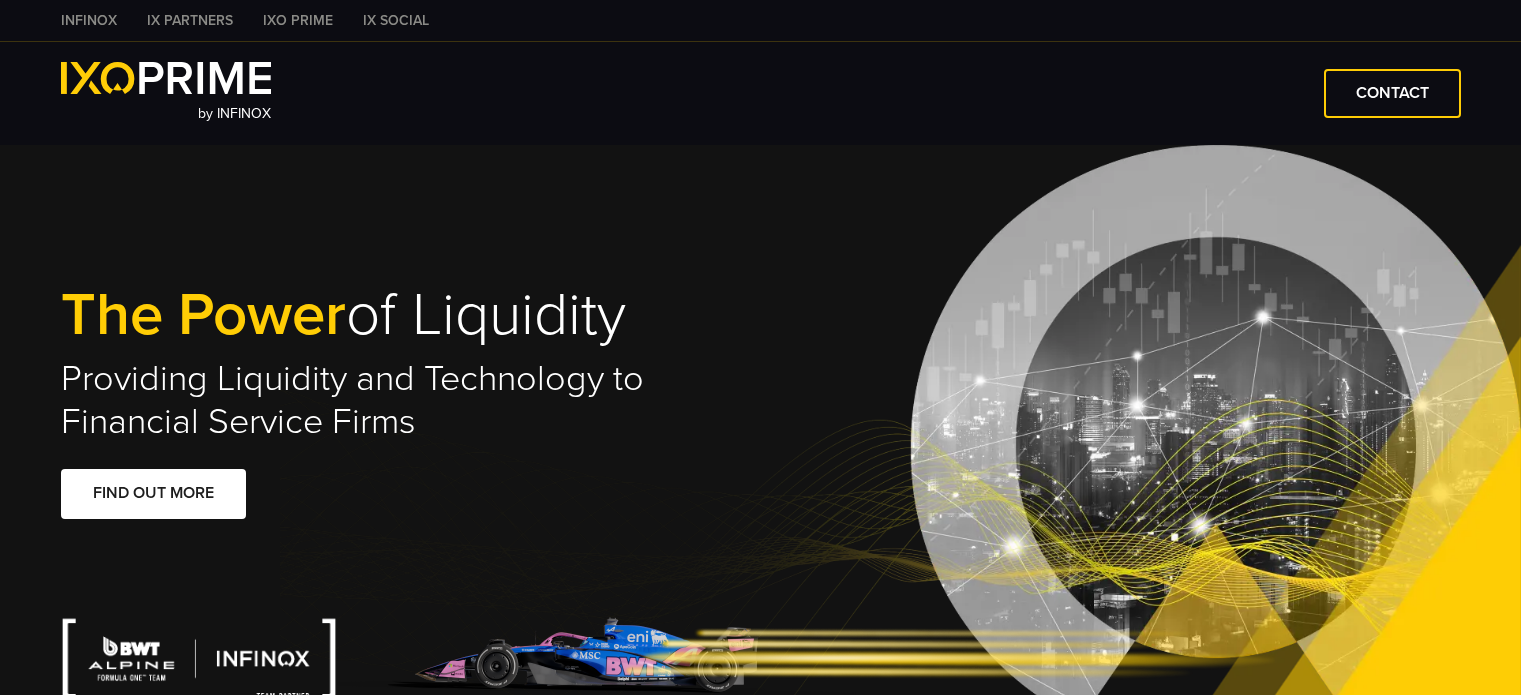 scroll, scrollTop: 0, scrollLeft: 0, axis: both 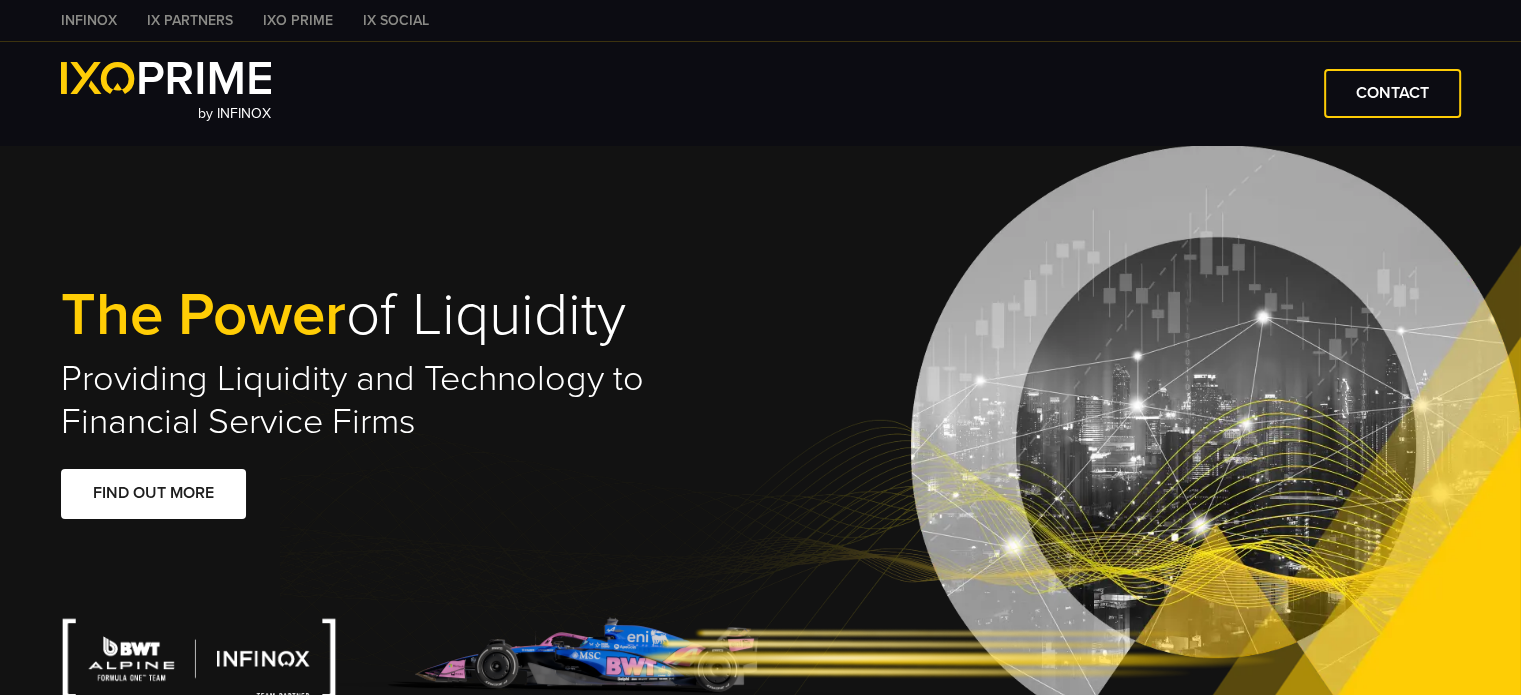 click on "IX PARTNERS" at bounding box center [190, 20] 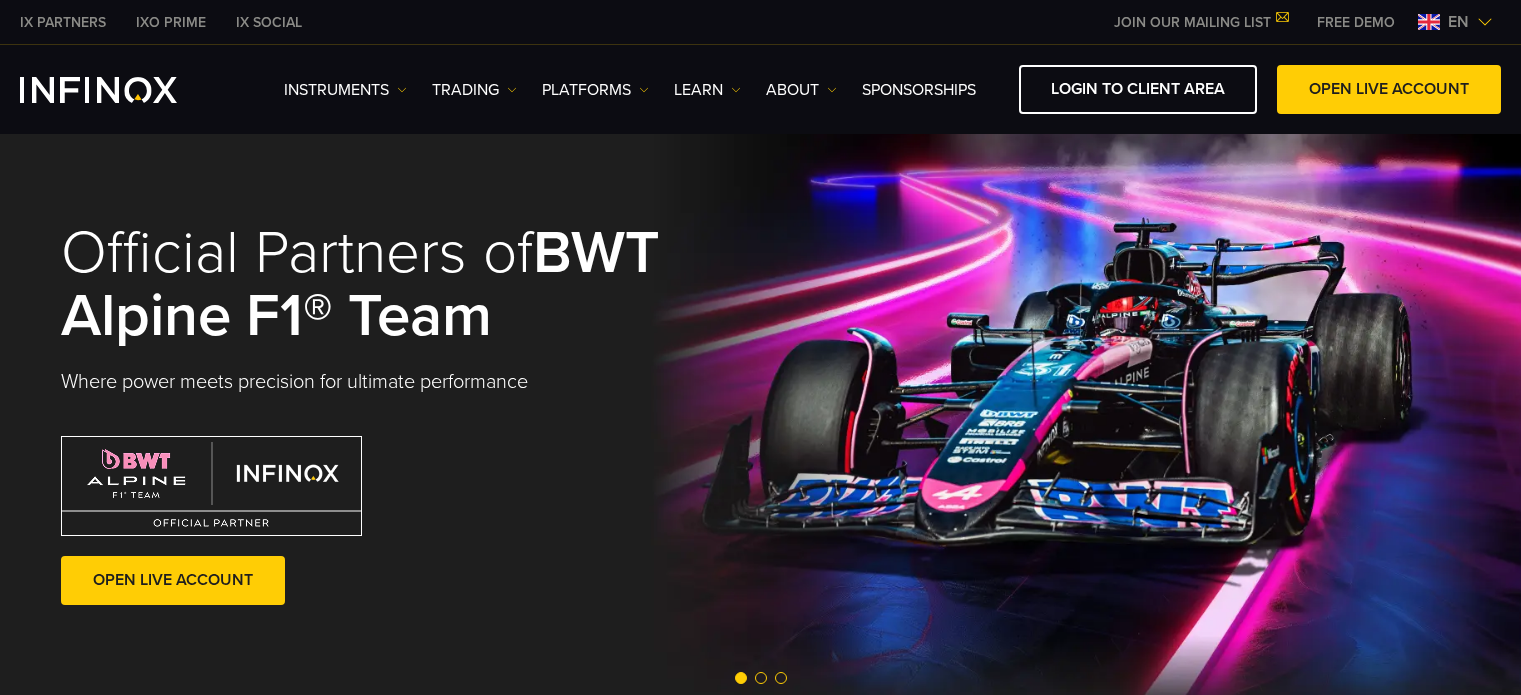 scroll, scrollTop: 0, scrollLeft: 0, axis: both 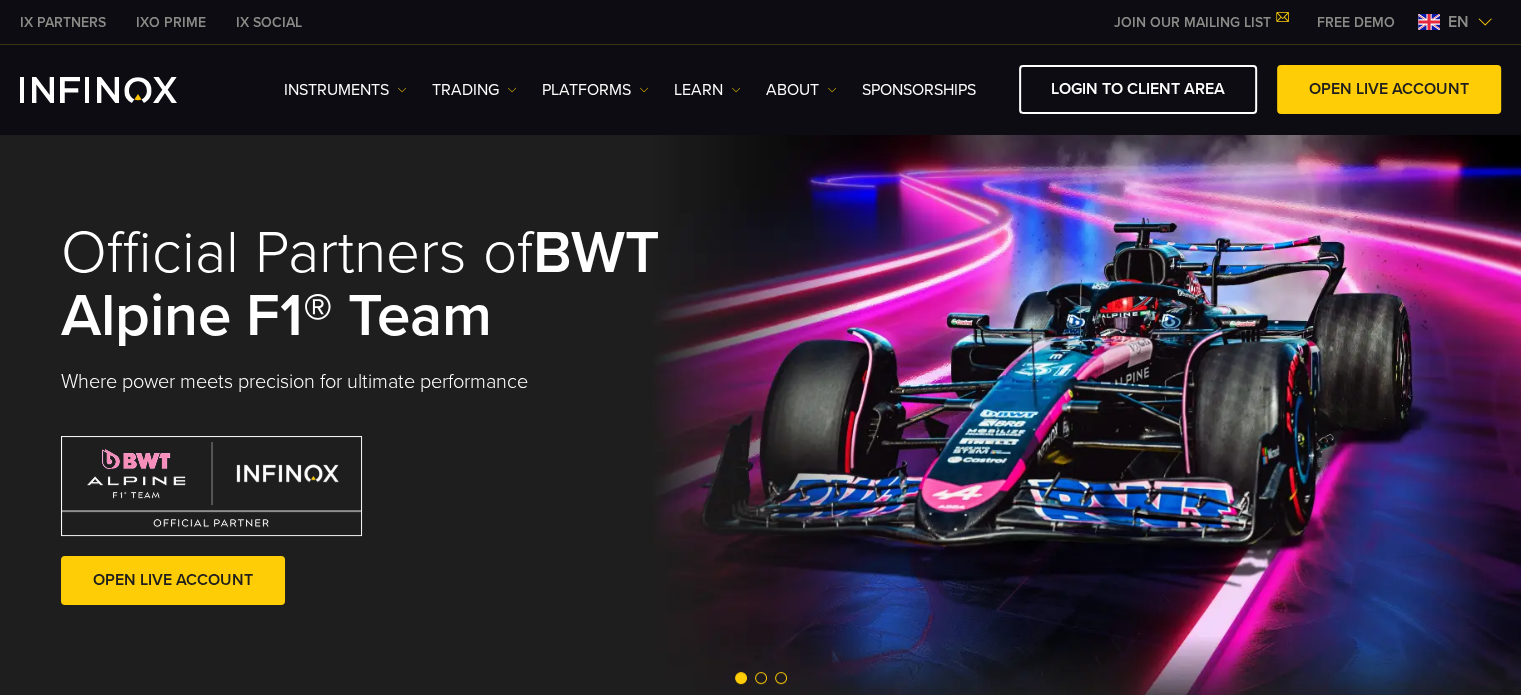 click on "TRADING" at bounding box center (474, 90) 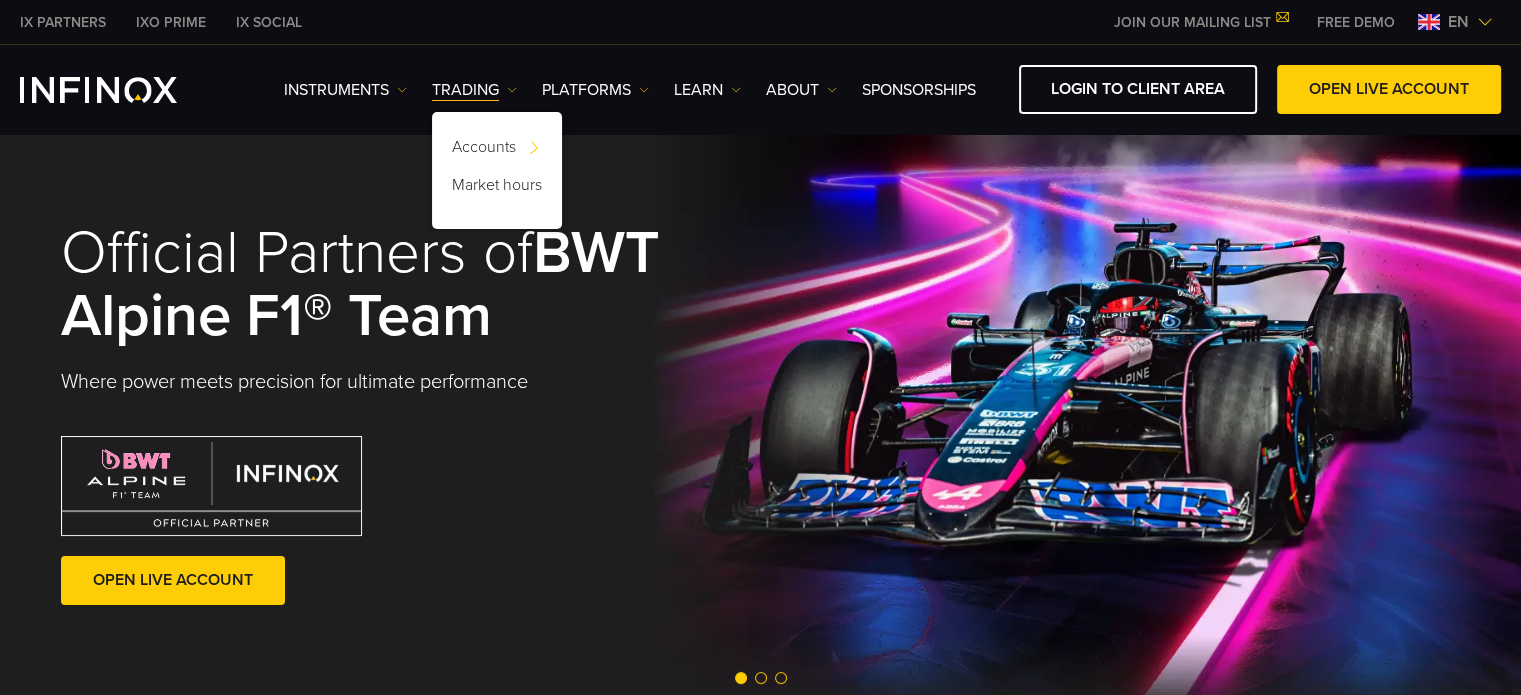 scroll, scrollTop: 0, scrollLeft: 0, axis: both 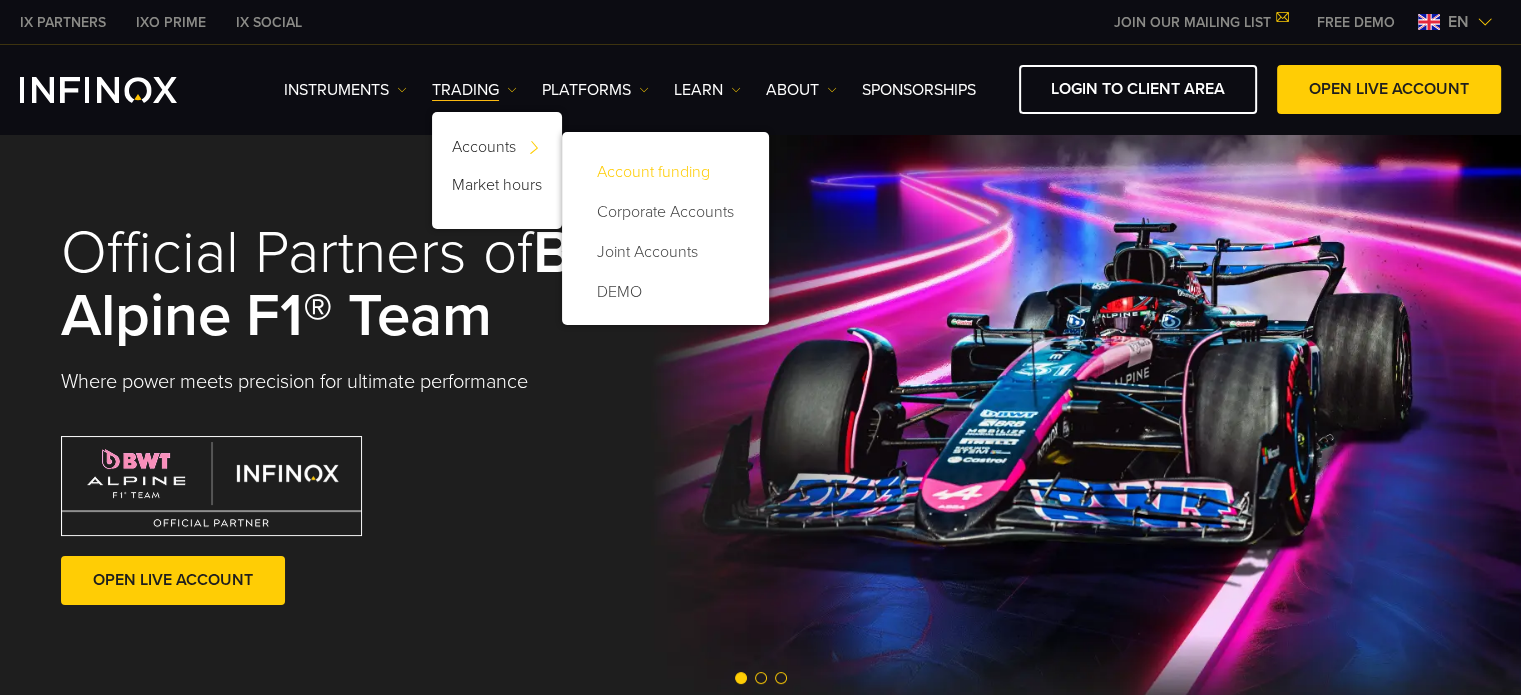 click on "Account funding" at bounding box center (665, 172) 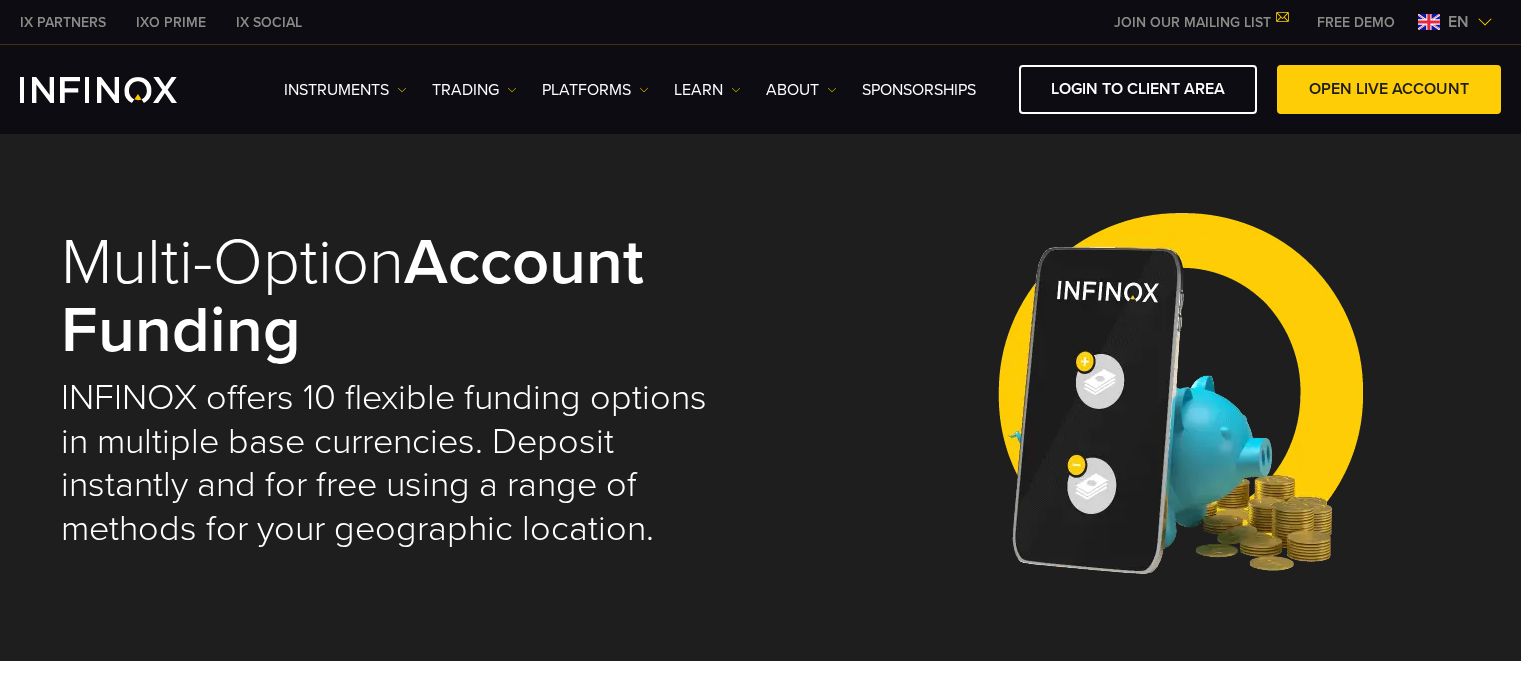 select on "***" 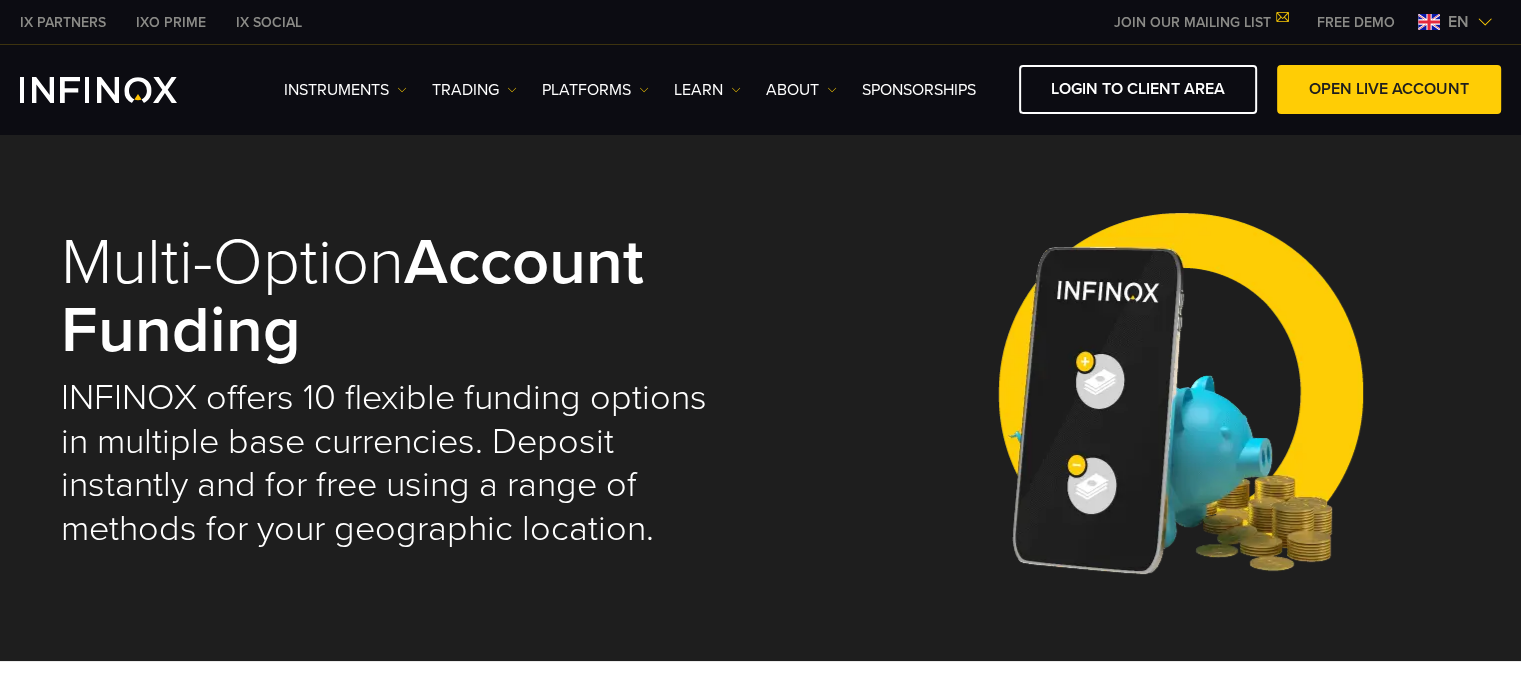 scroll, scrollTop: 0, scrollLeft: 0, axis: both 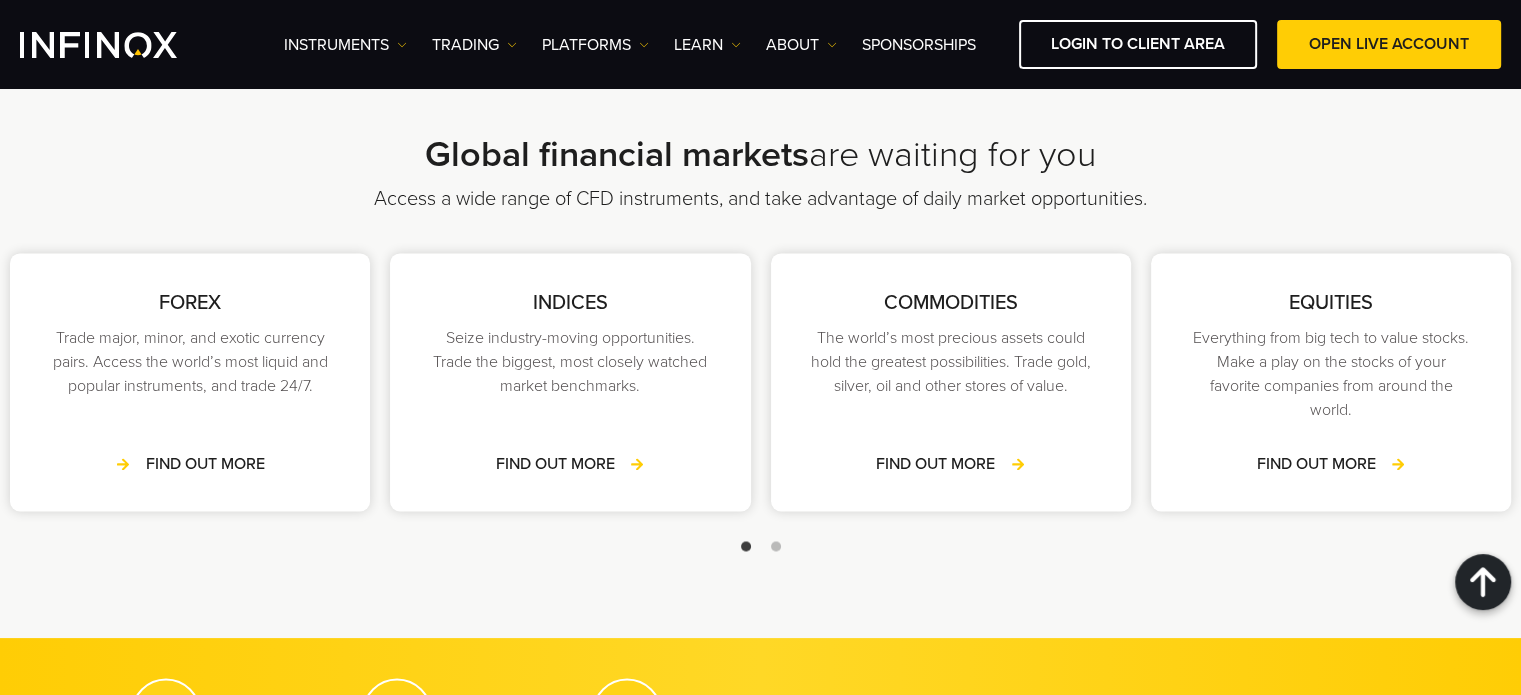 click on "FIND OUT MORE" at bounding box center (190, 464) 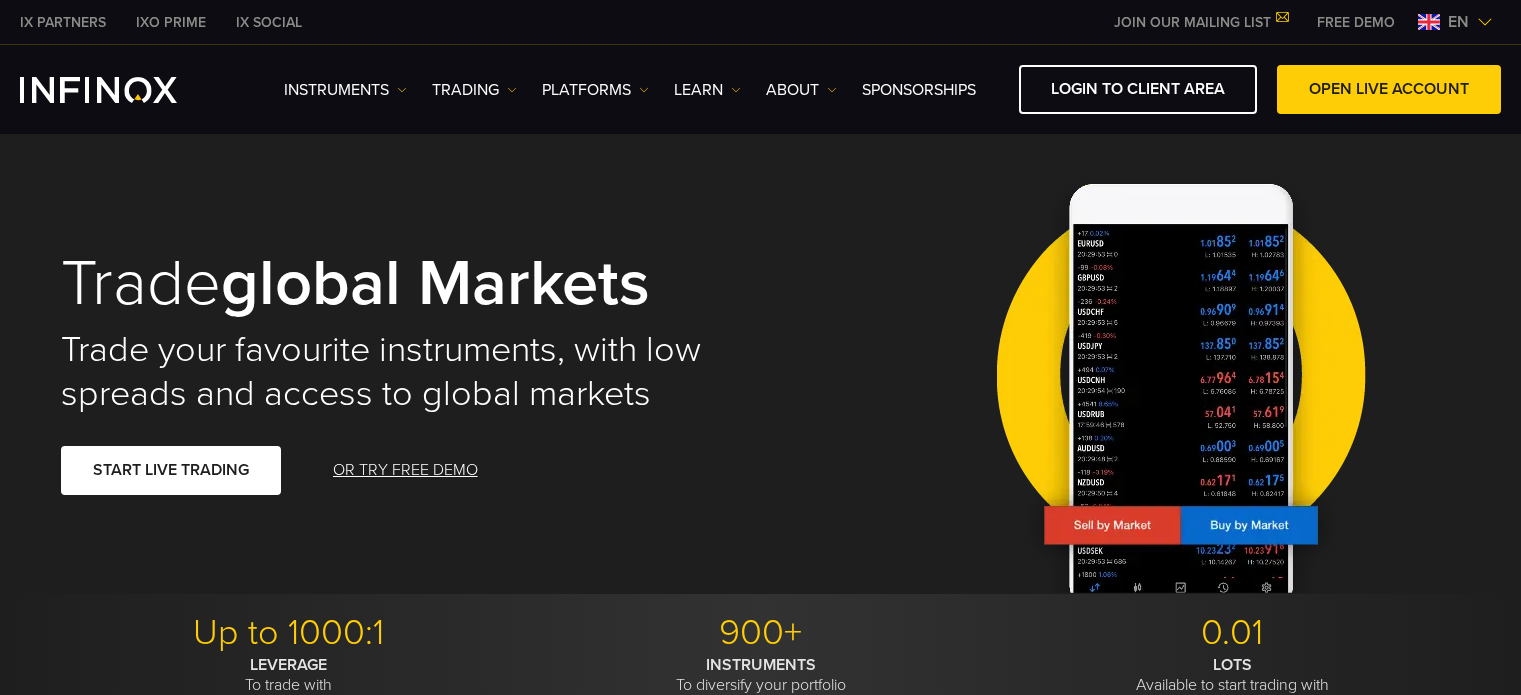 scroll, scrollTop: 0, scrollLeft: 0, axis: both 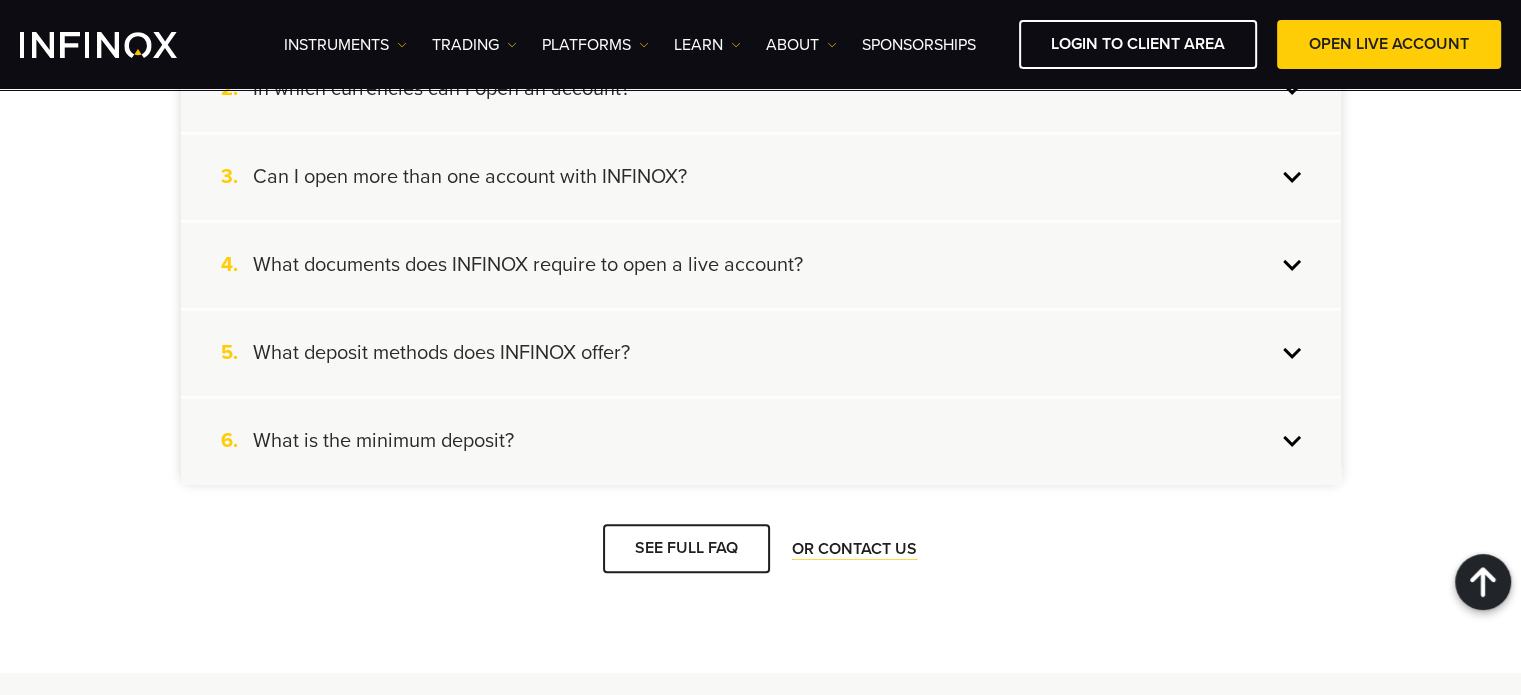 click on "4. What documents does INFINOX require to open a live account?" at bounding box center [761, 265] 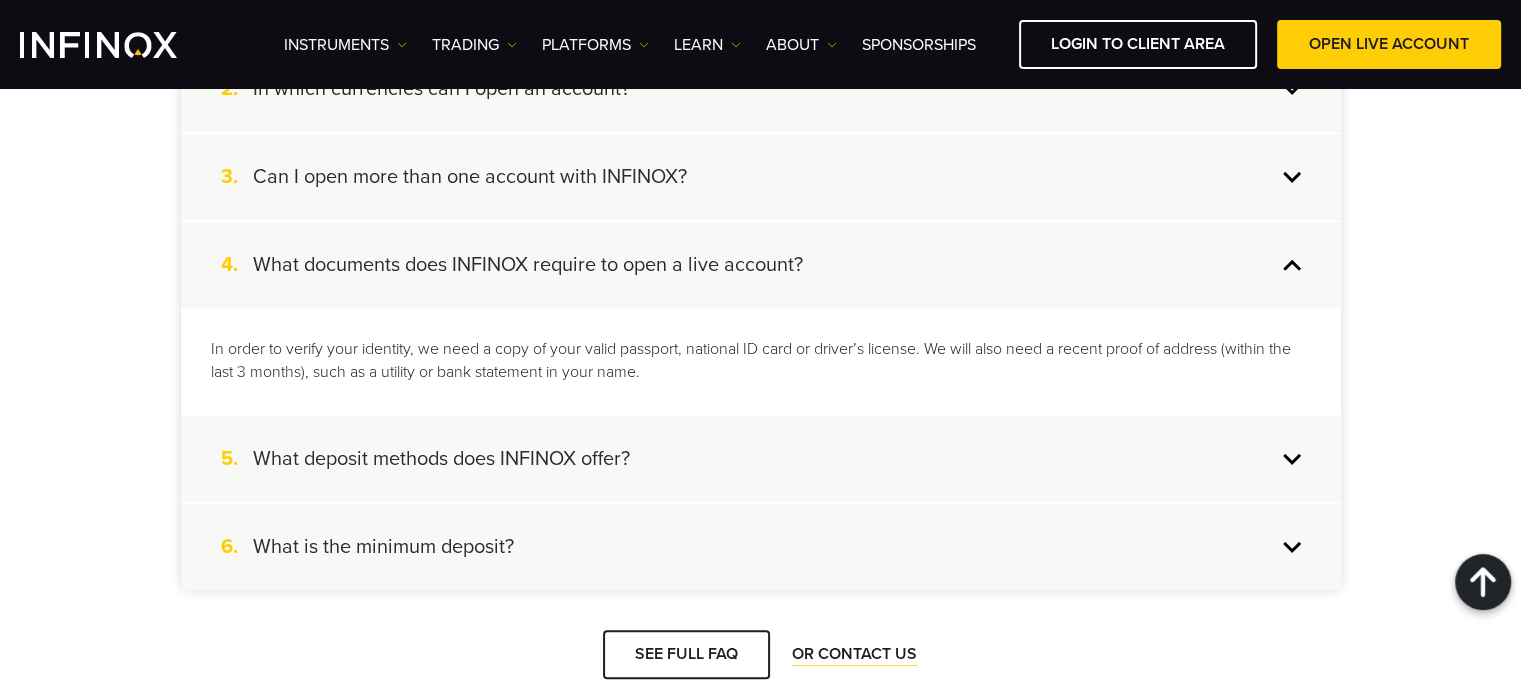 scroll, scrollTop: 0, scrollLeft: 0, axis: both 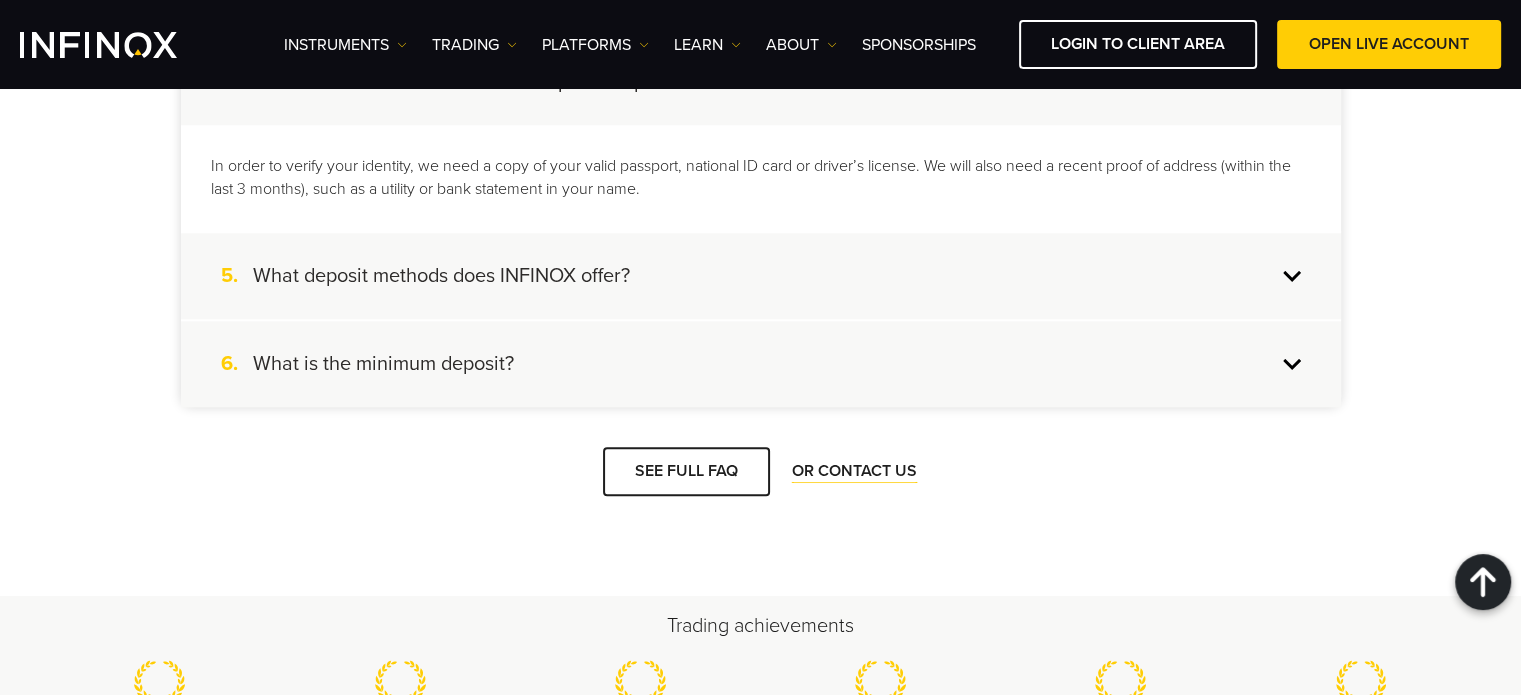click on "5. What deposit methods does INFINOX offer?" at bounding box center (761, 276) 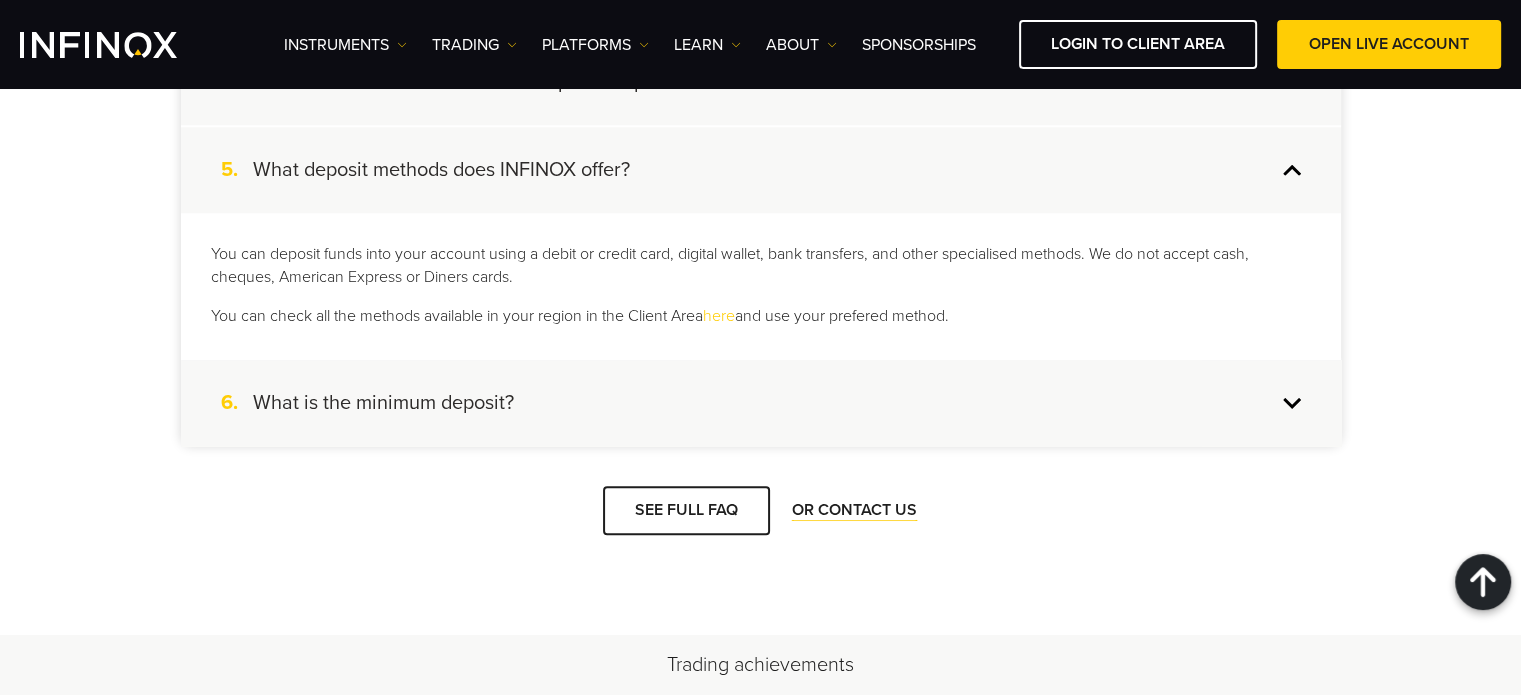 scroll, scrollTop: 0, scrollLeft: 0, axis: both 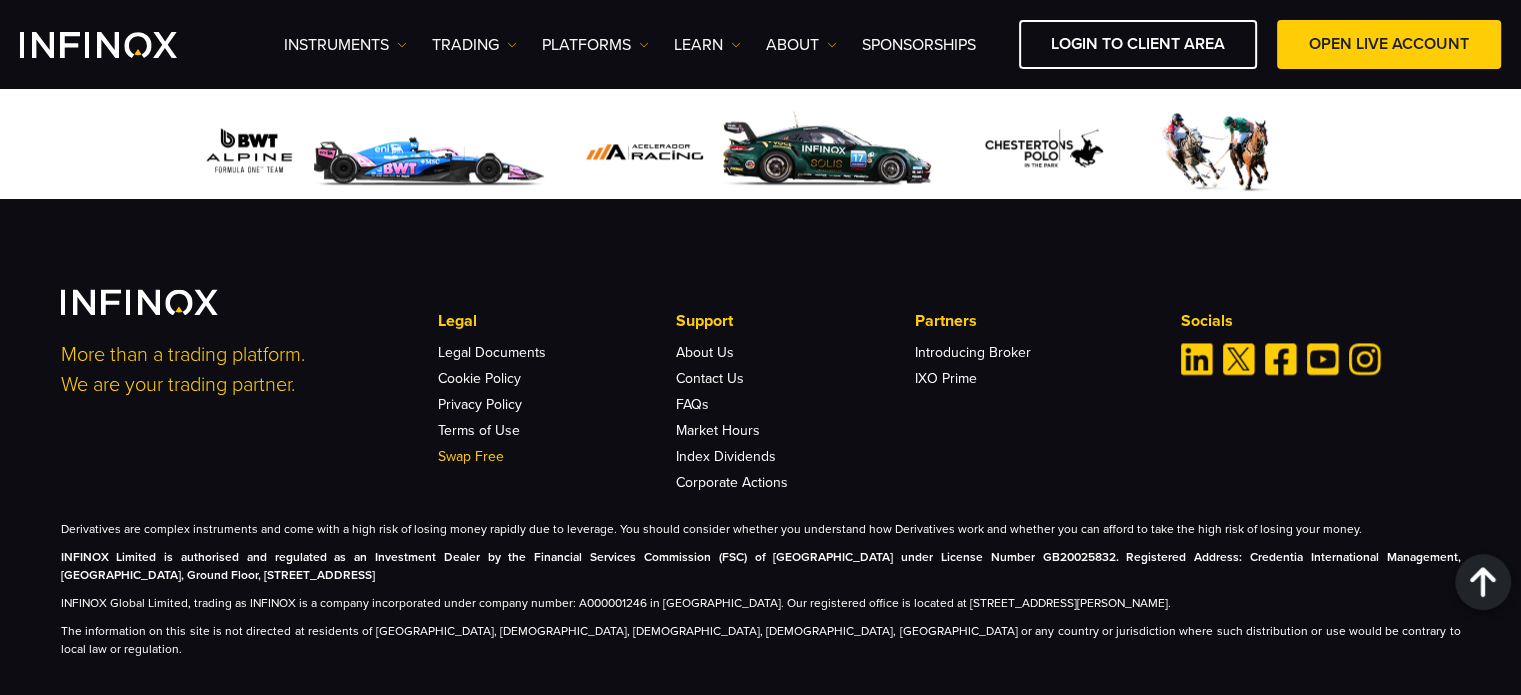 click on "Swap Free" at bounding box center (471, 456) 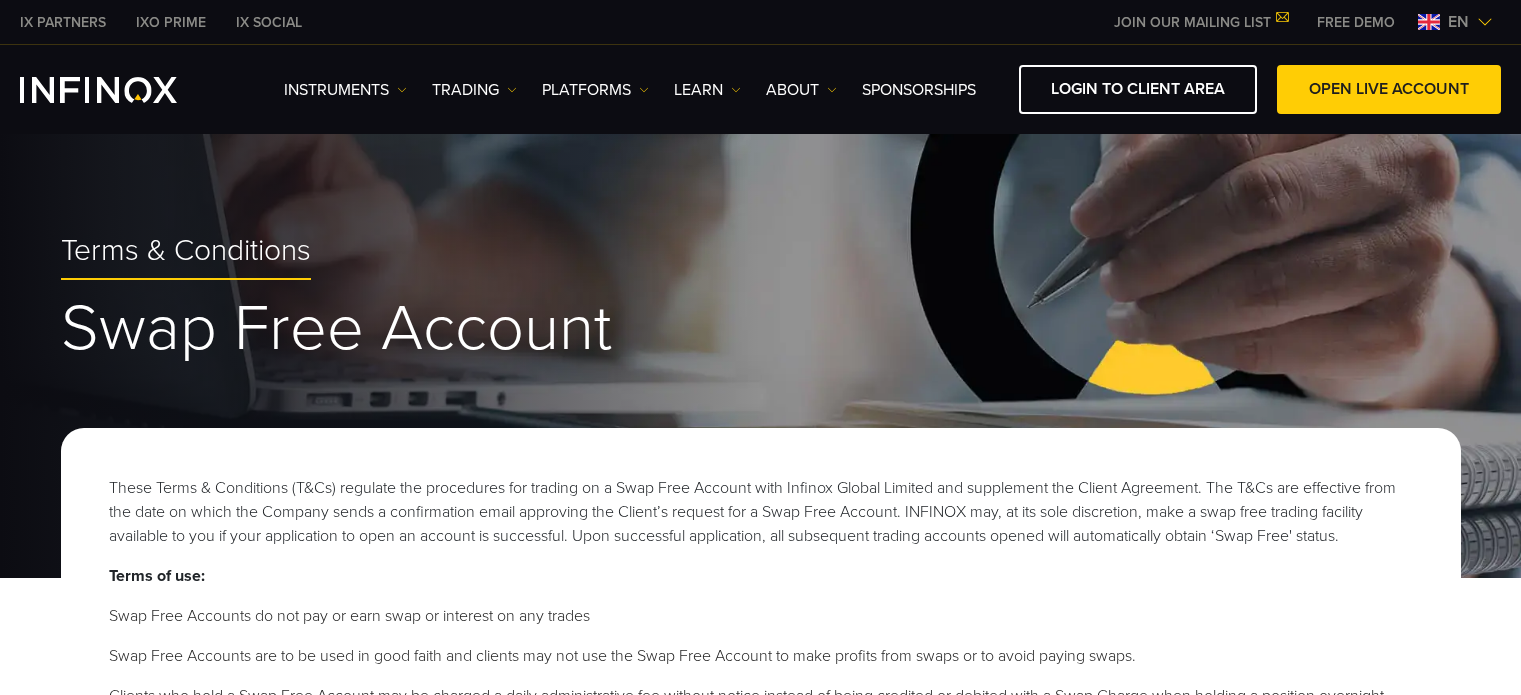 scroll, scrollTop: 0, scrollLeft: 0, axis: both 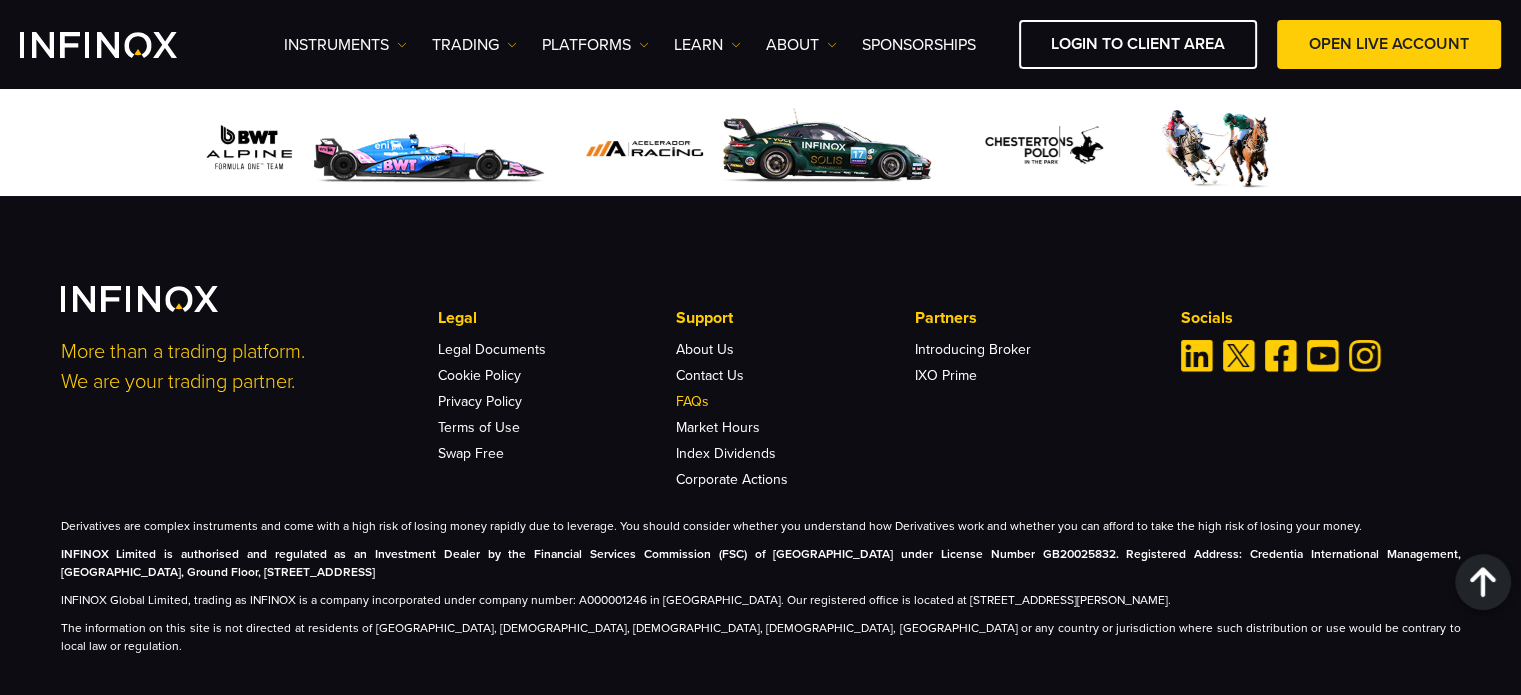 click on "FAQs" at bounding box center (692, 401) 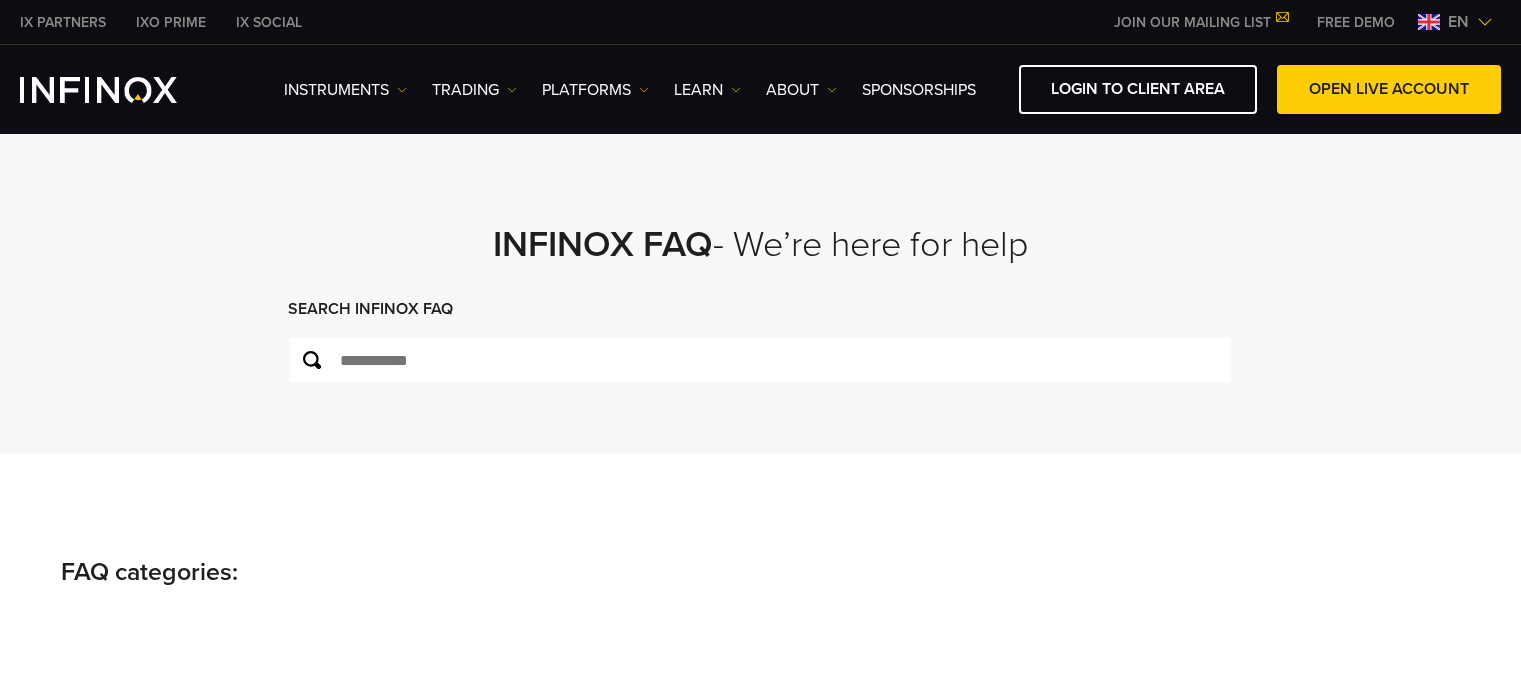 scroll, scrollTop: 0, scrollLeft: 0, axis: both 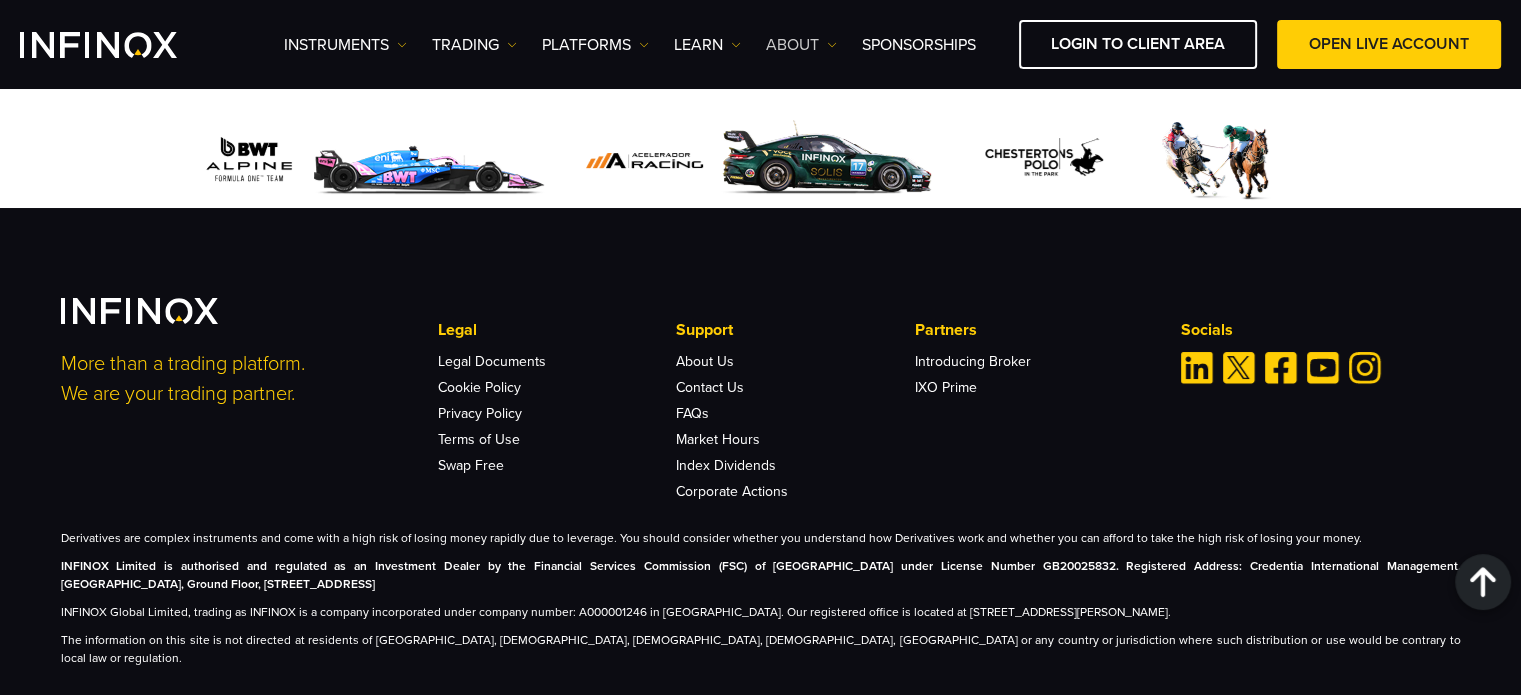 click at bounding box center [832, 45] 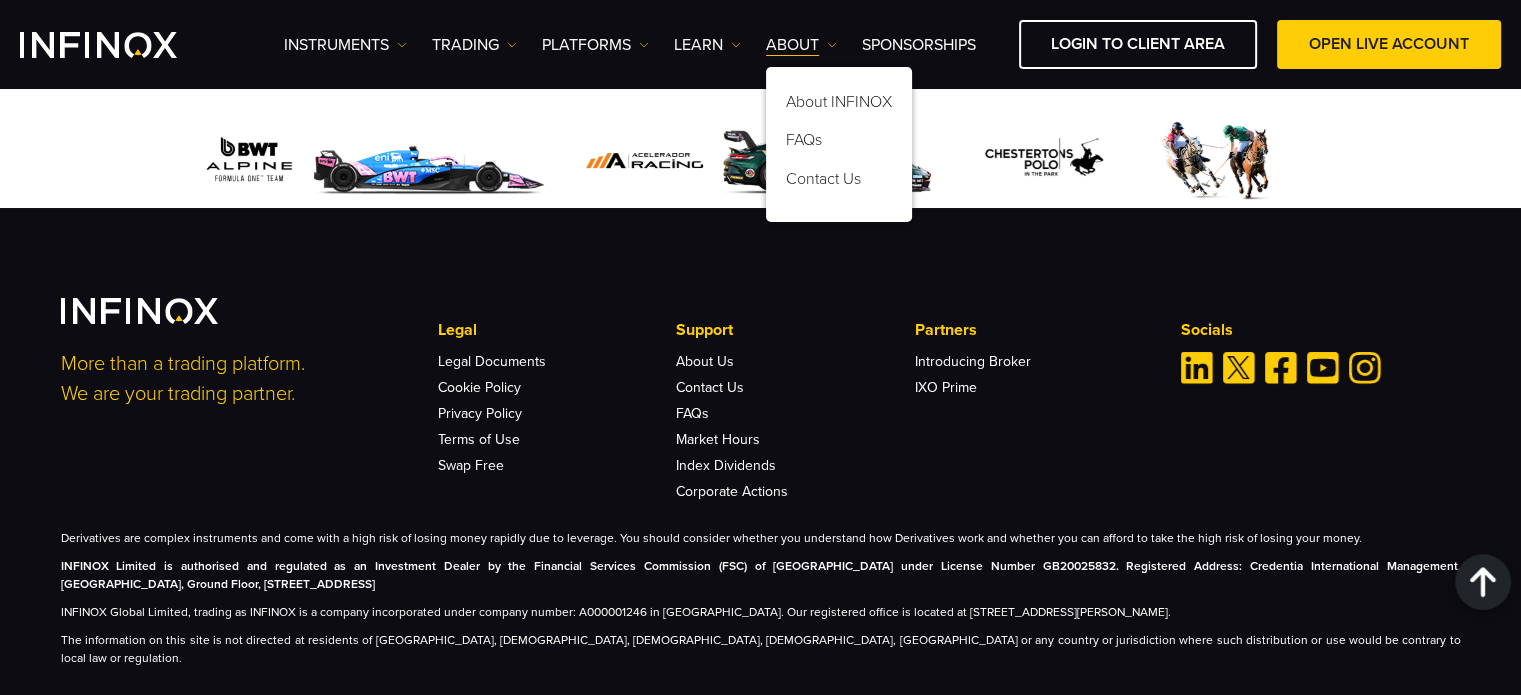 click on "IXO Prime" at bounding box center (1034, 382) 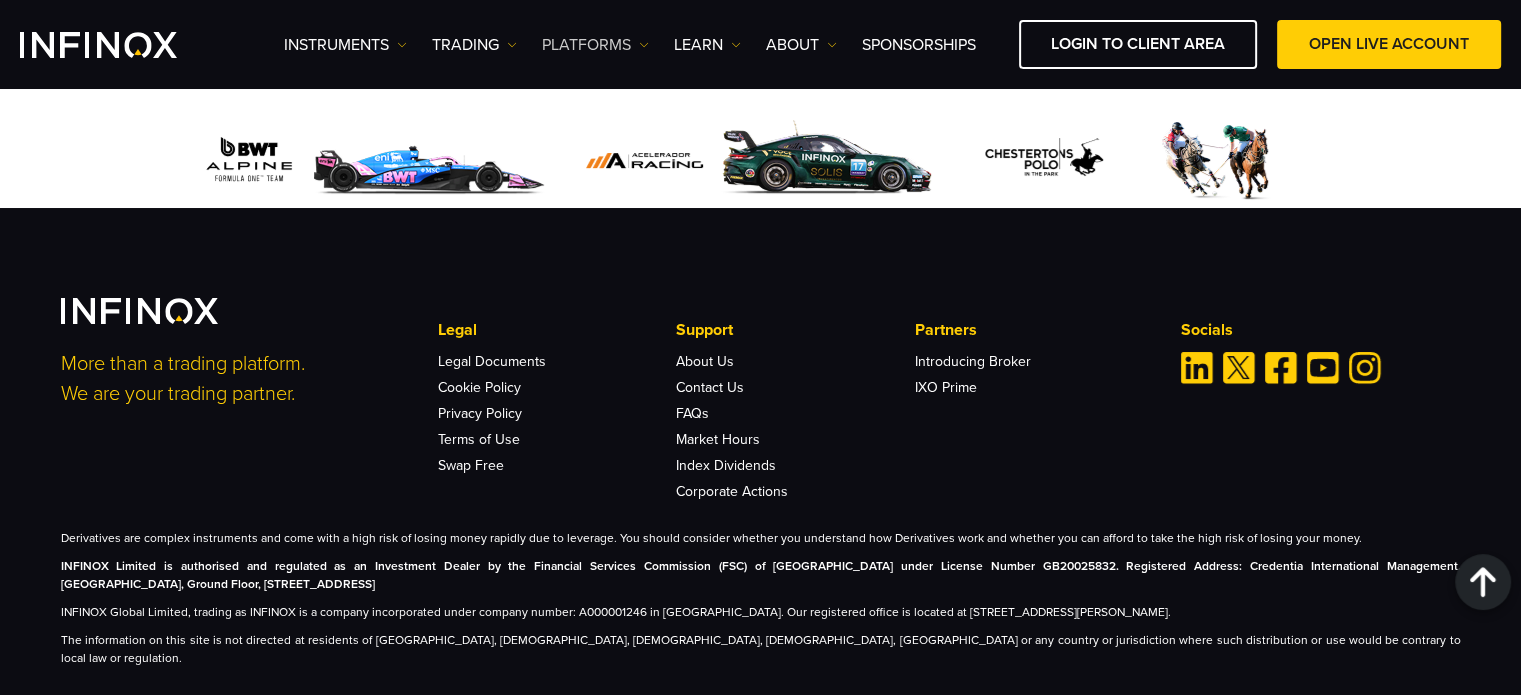 click on "PLATFORMS" at bounding box center (595, 45) 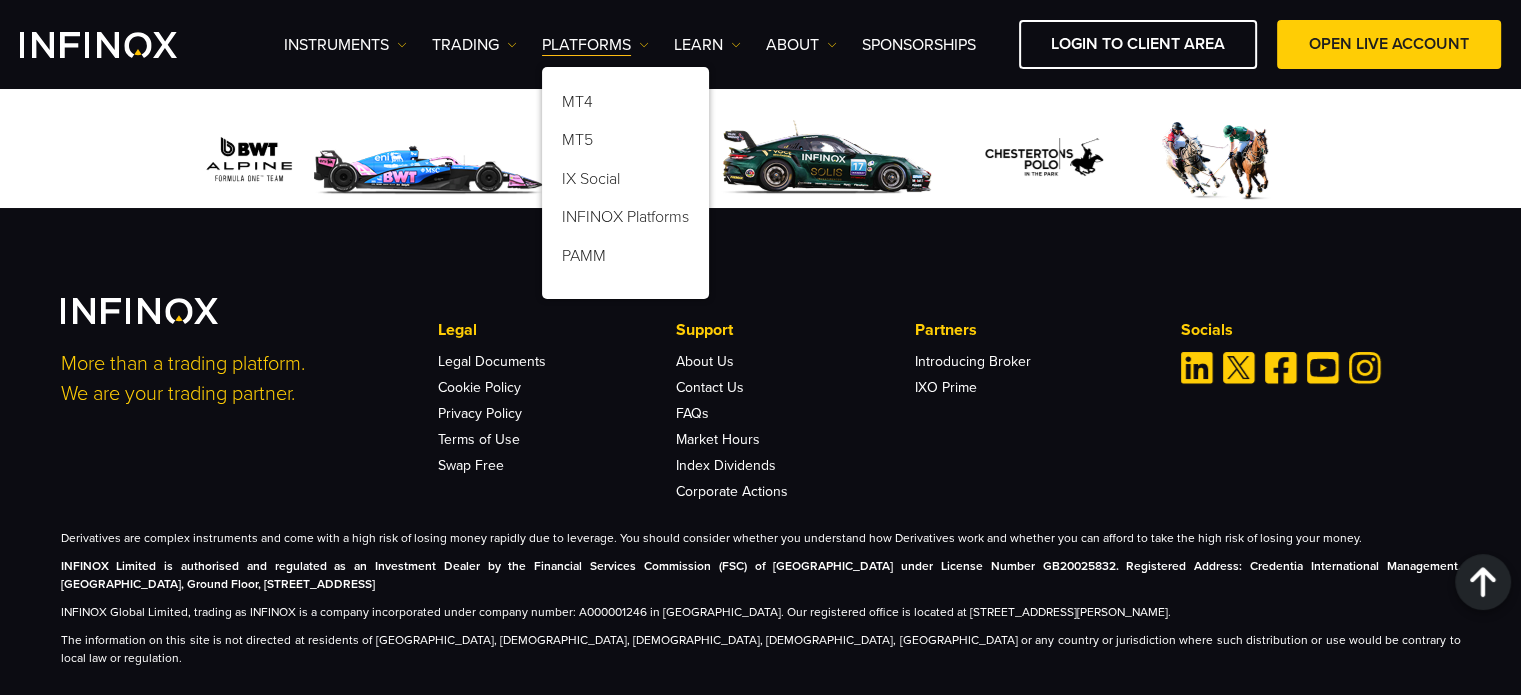 click on "Partners" at bounding box center [1034, 330] 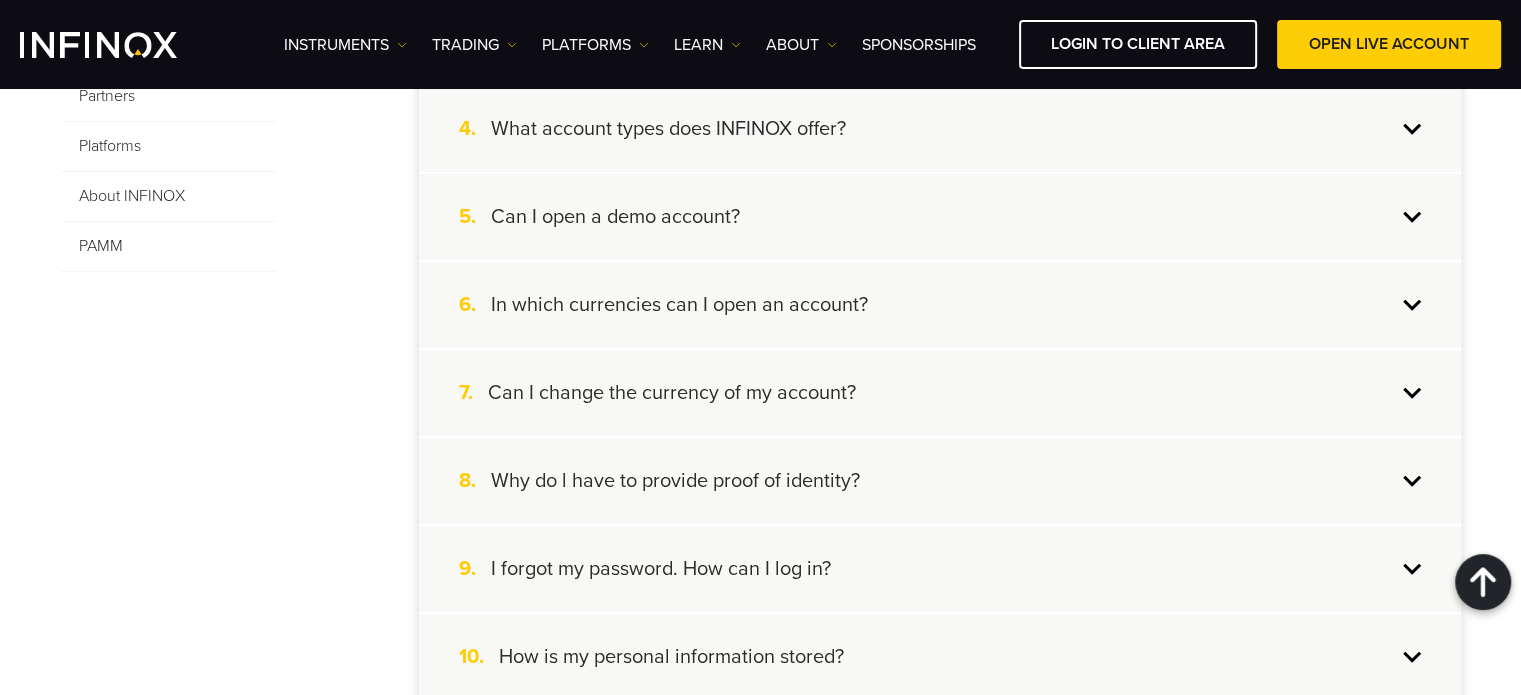 scroll, scrollTop: 0, scrollLeft: 0, axis: both 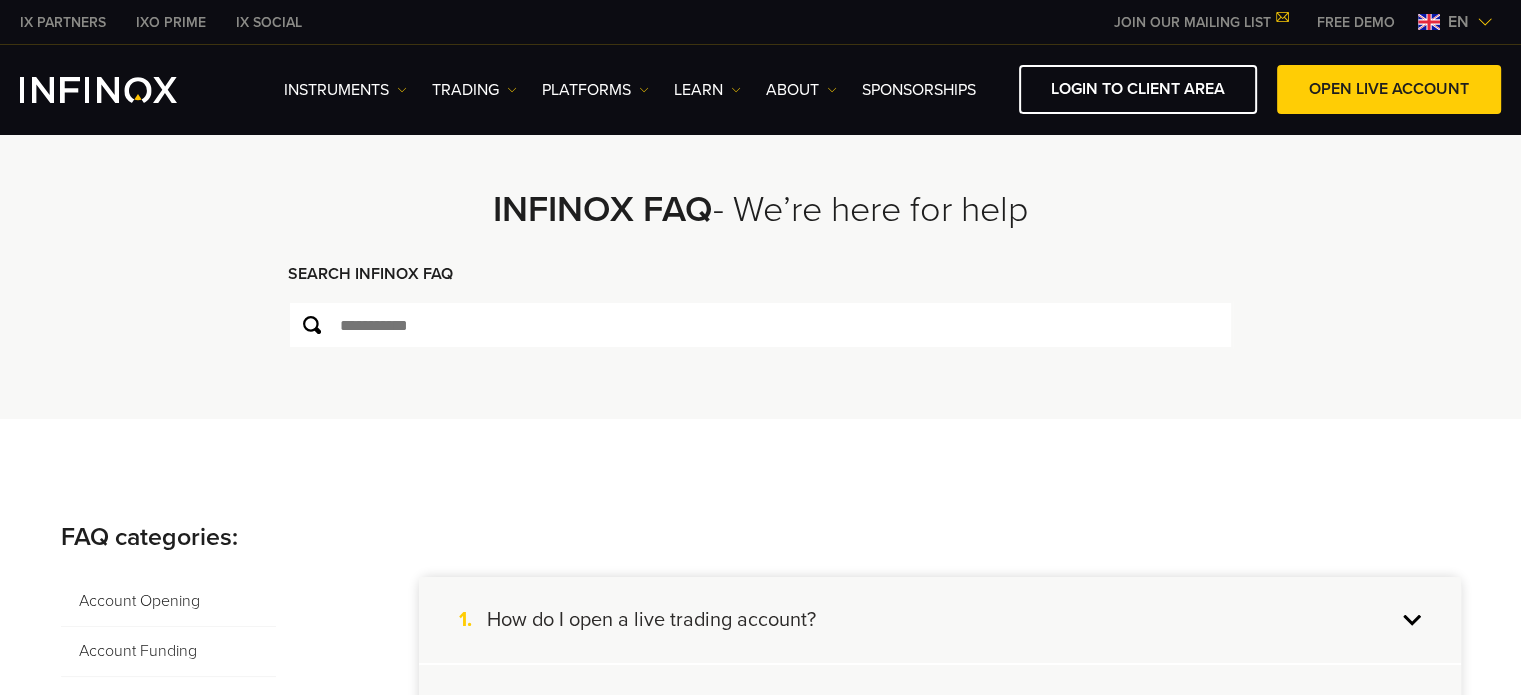 click on "IX SOCIAL" at bounding box center [269, 22] 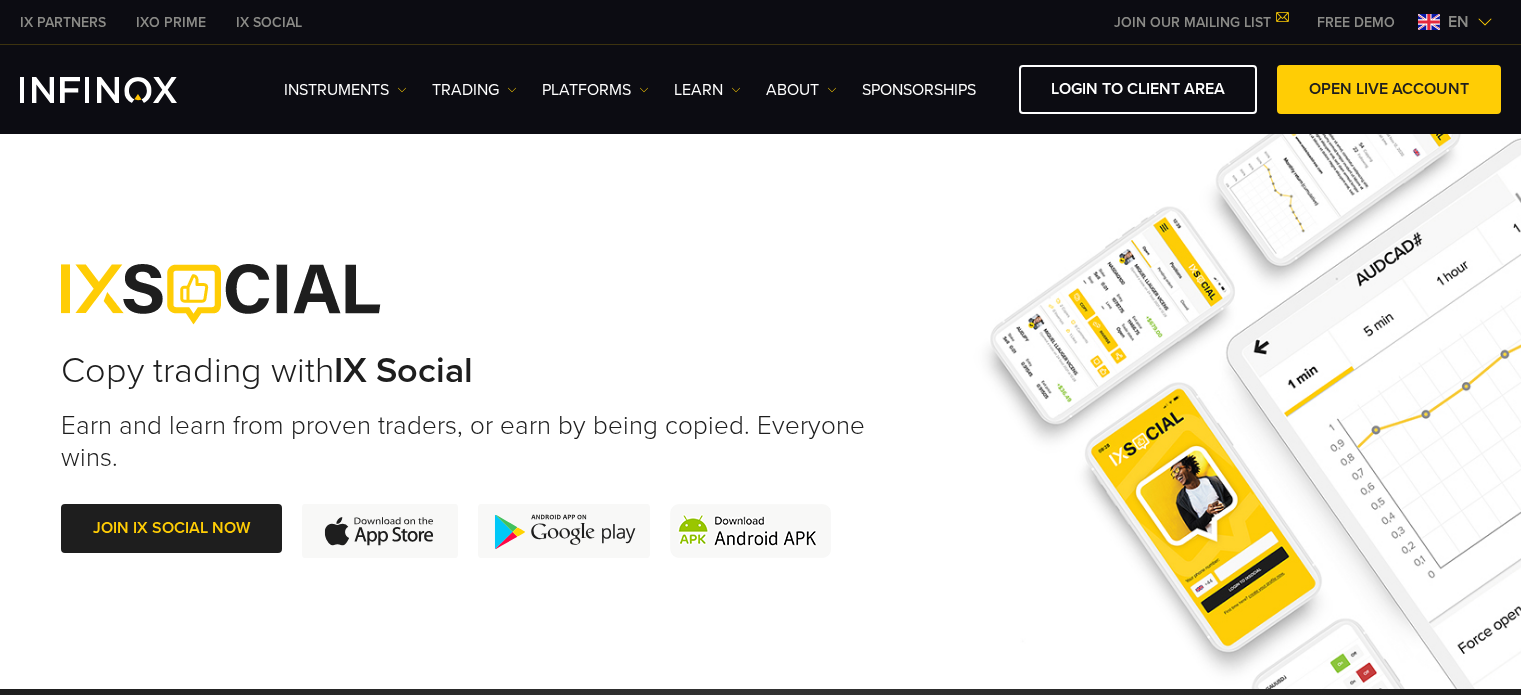 scroll, scrollTop: 0, scrollLeft: 0, axis: both 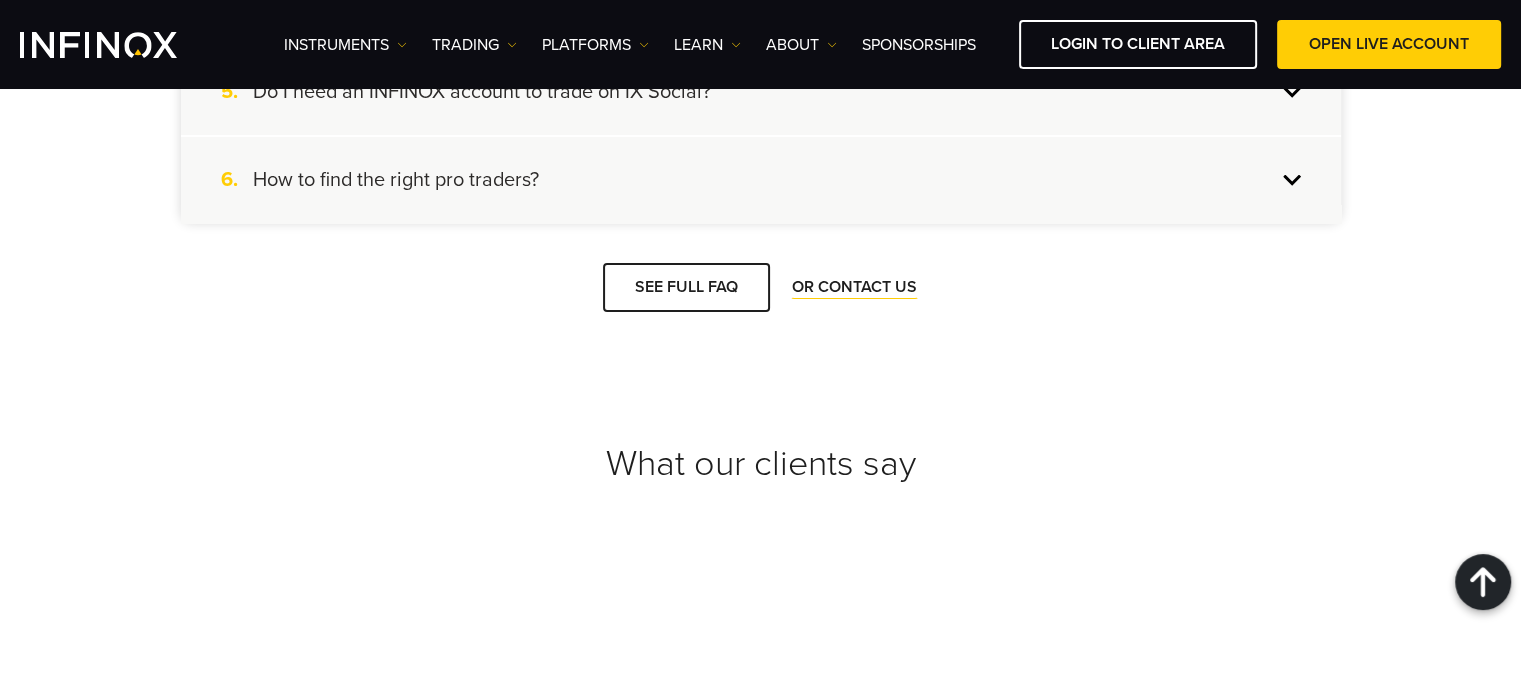 click on "5. Do I need an INFINOX account to trade on IX Social?" at bounding box center [761, 92] 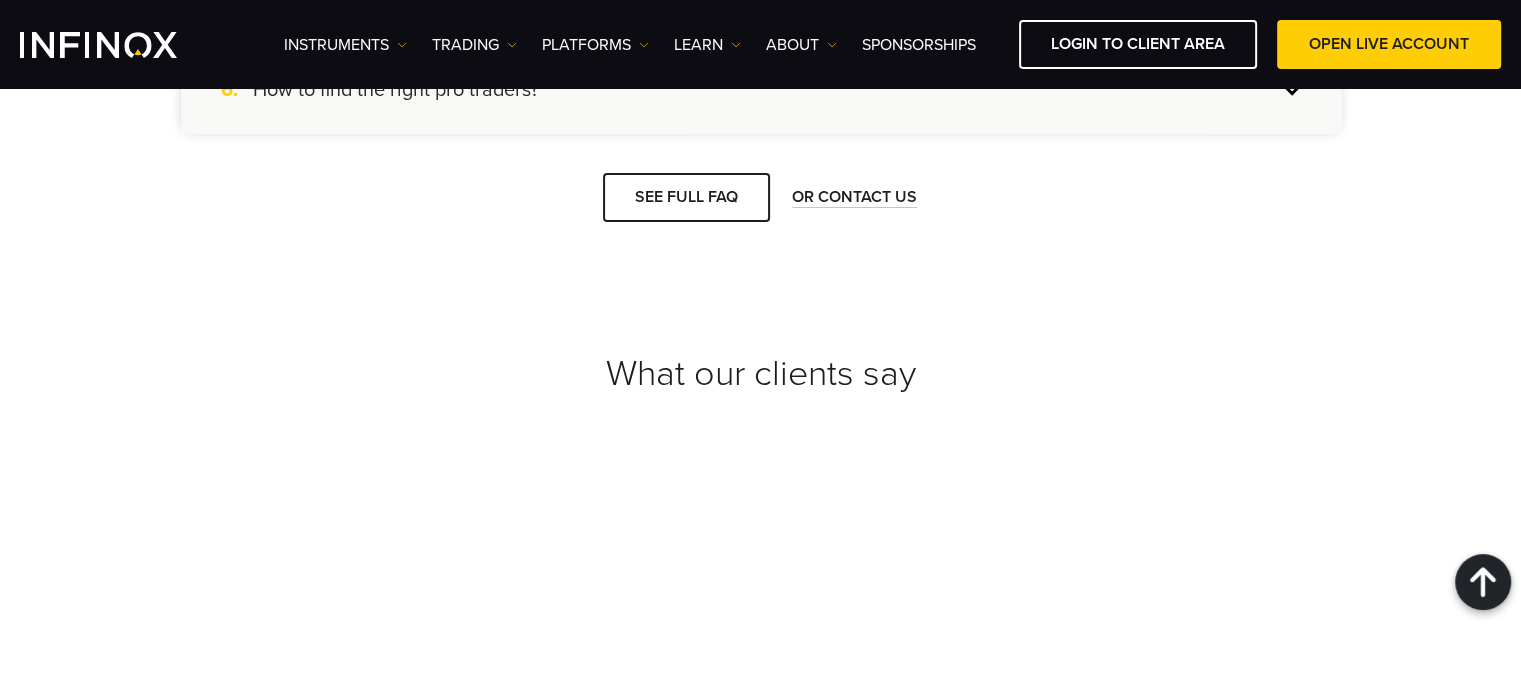 scroll, scrollTop: 8116, scrollLeft: 0, axis: vertical 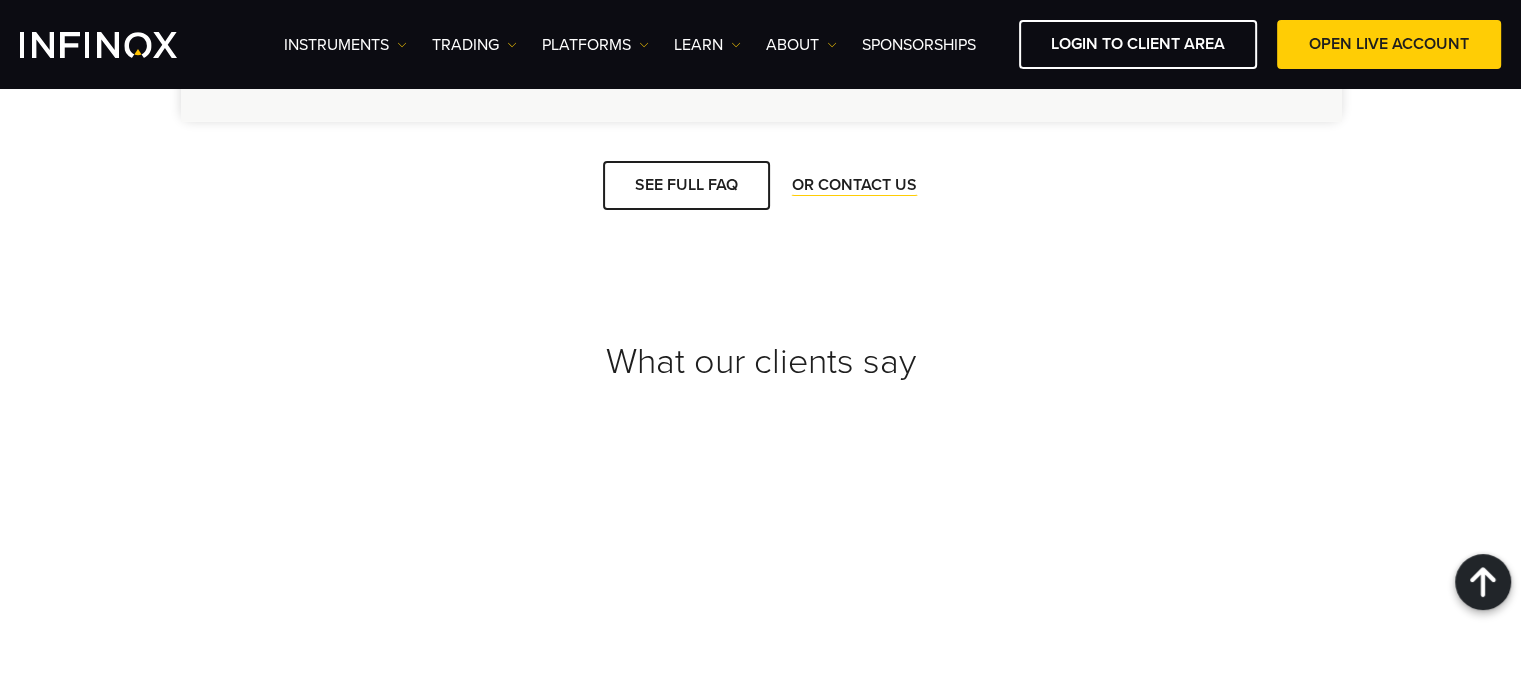 click on "6. How to find the right pro traders?" at bounding box center [761, 78] 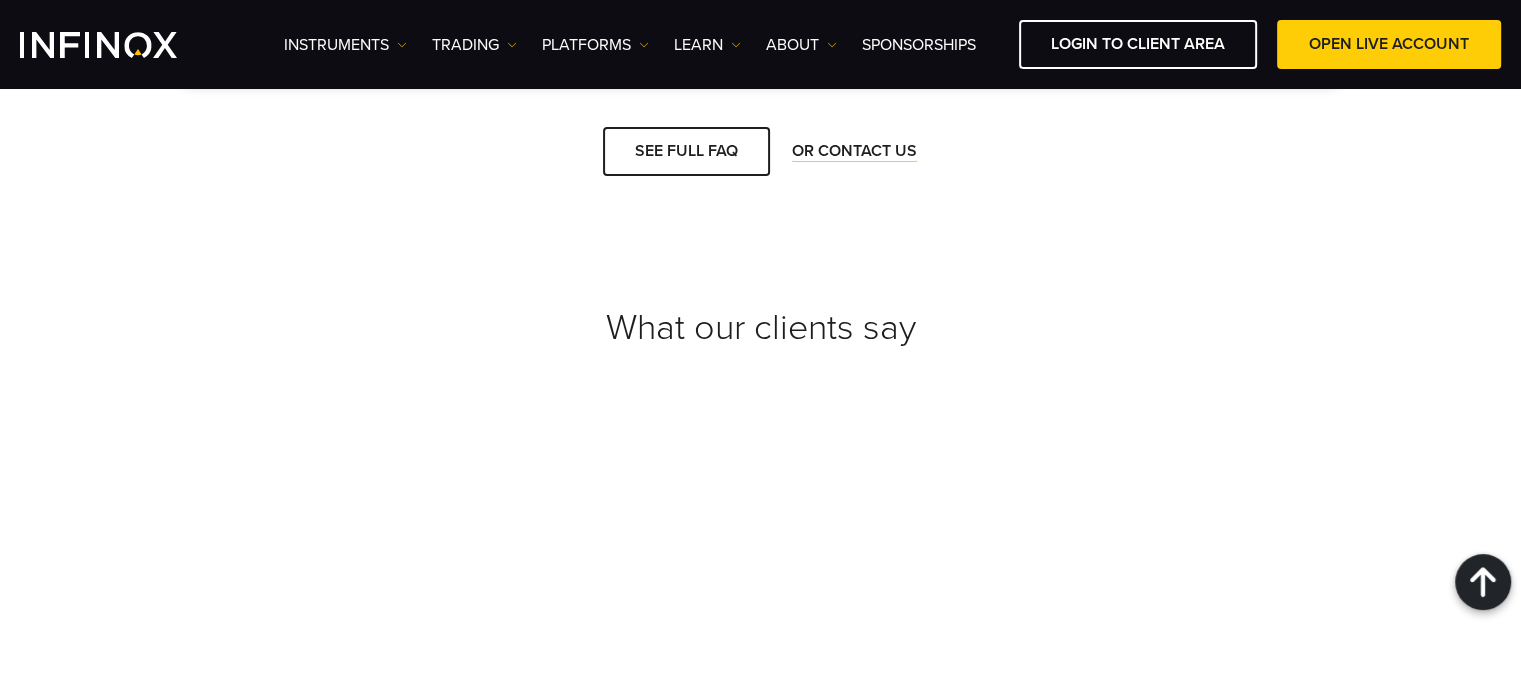 scroll, scrollTop: 8376, scrollLeft: 0, axis: vertical 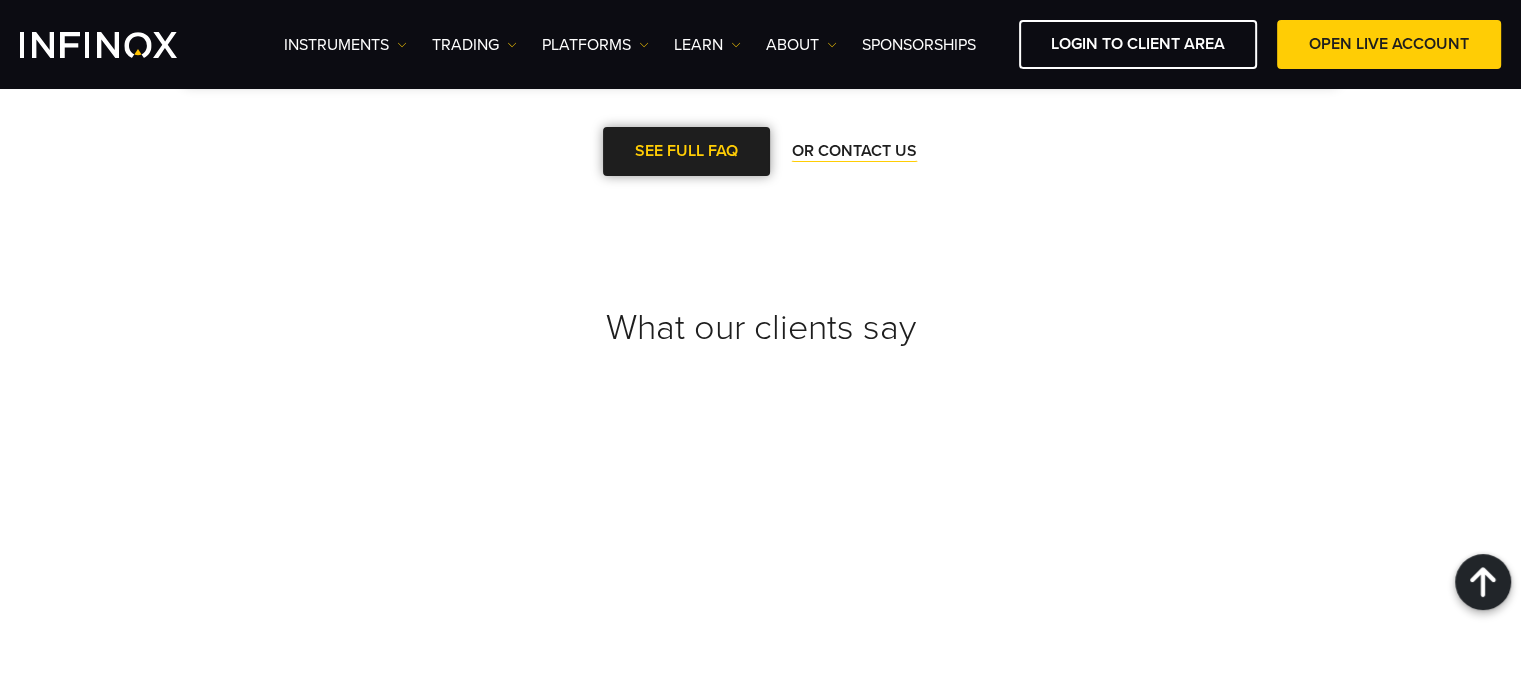 click at bounding box center [686, 151] 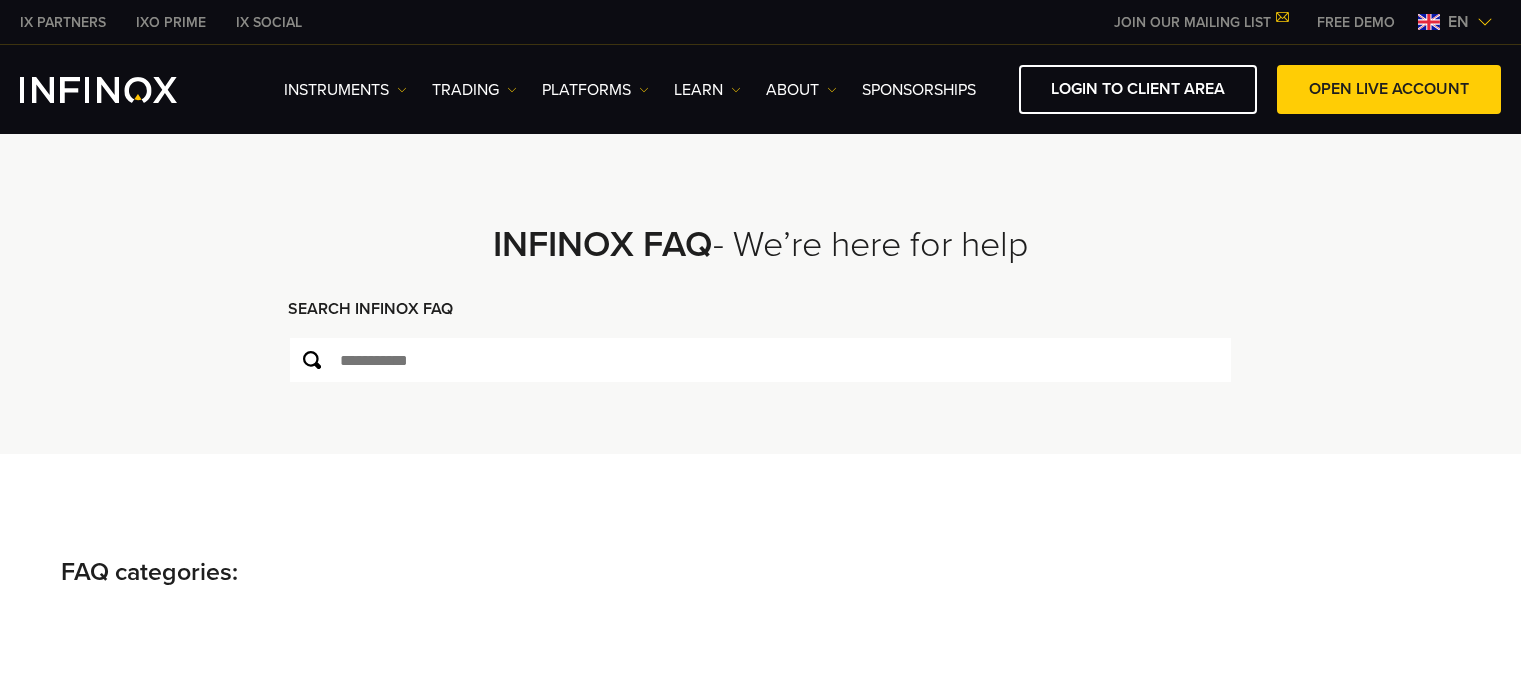 scroll, scrollTop: 0, scrollLeft: 0, axis: both 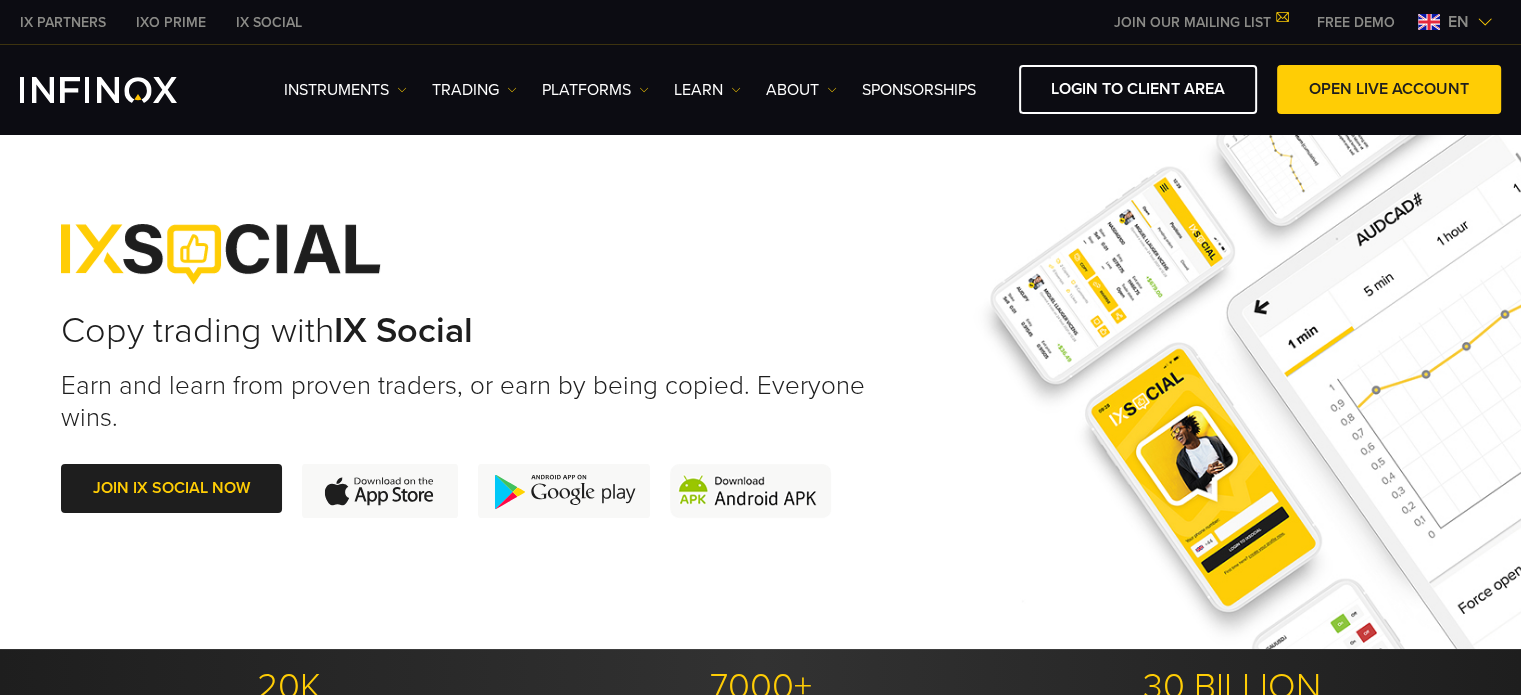 click on "FREE DEMO" at bounding box center (1356, 22) 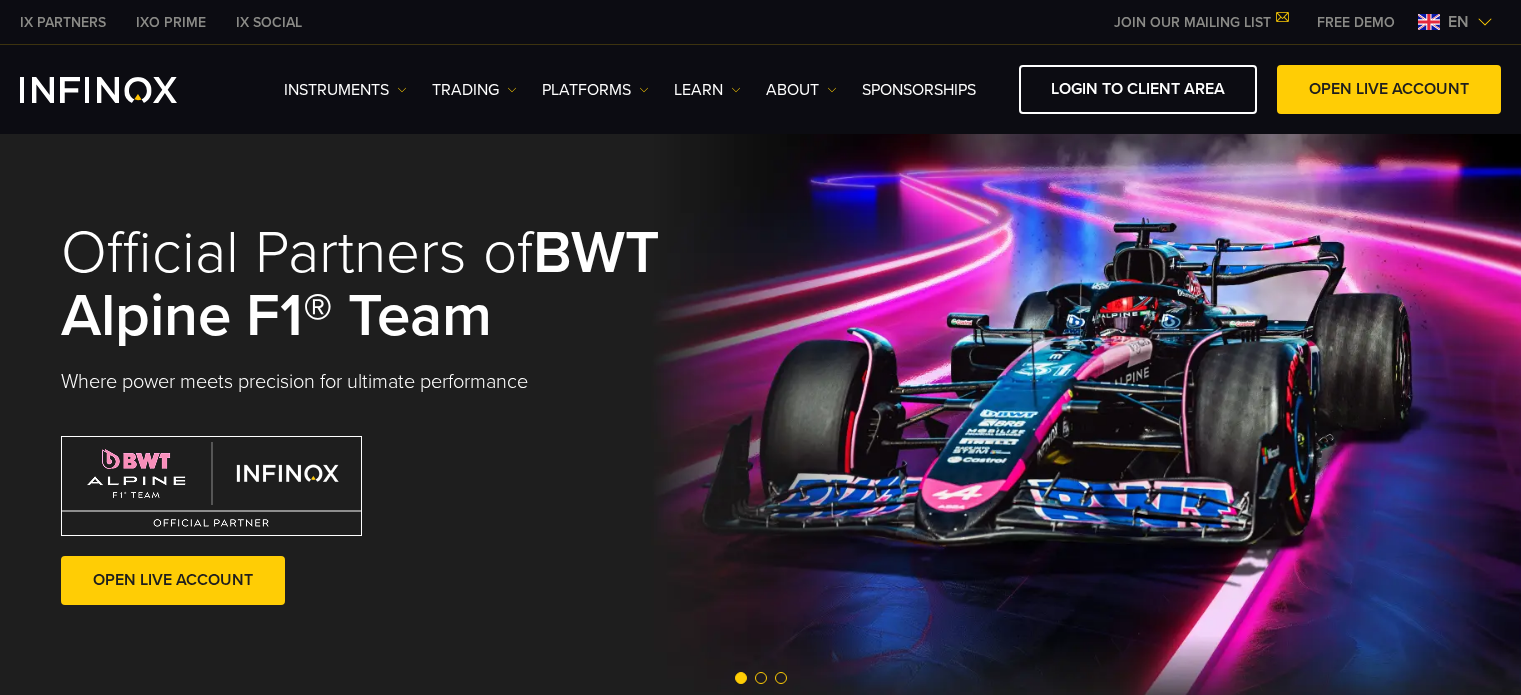 scroll, scrollTop: 0, scrollLeft: 0, axis: both 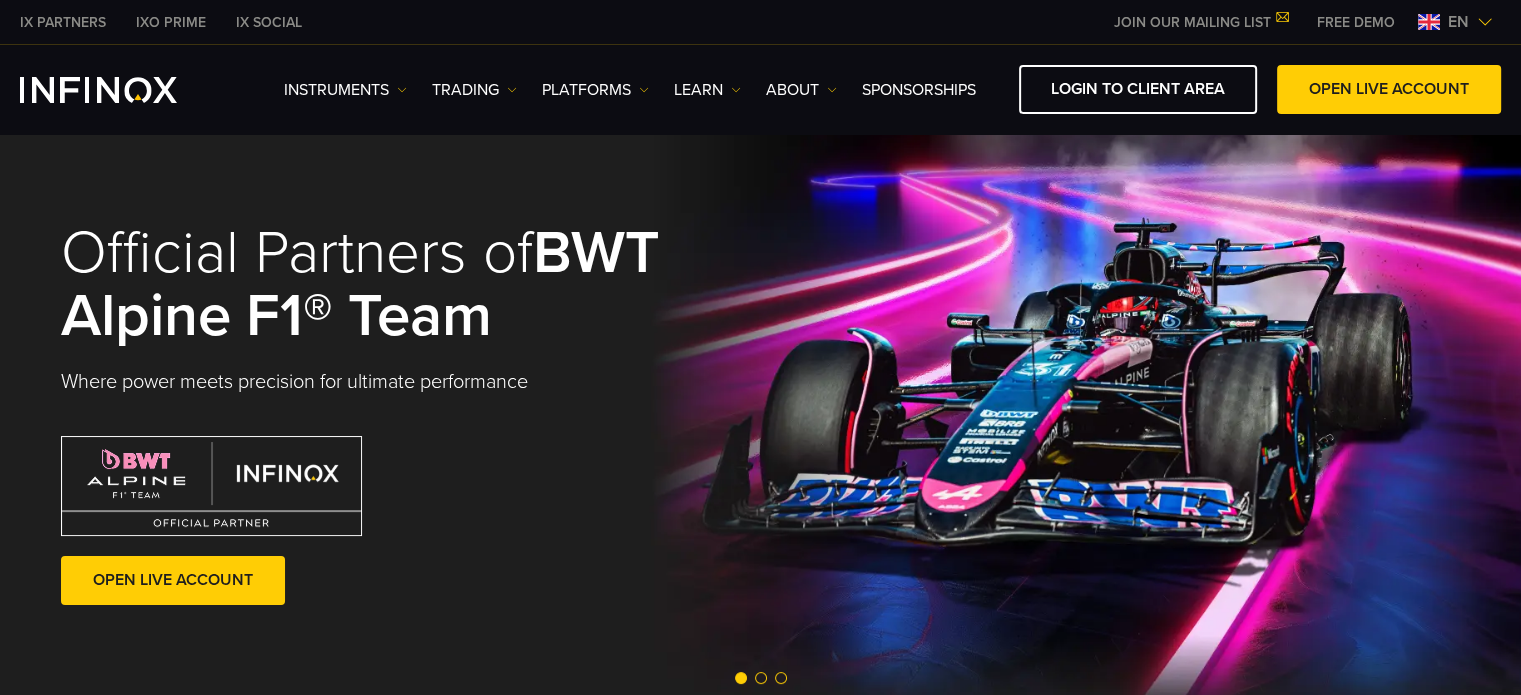 click on "OPEN LIVE ACCOUNT" at bounding box center (1389, 89) 